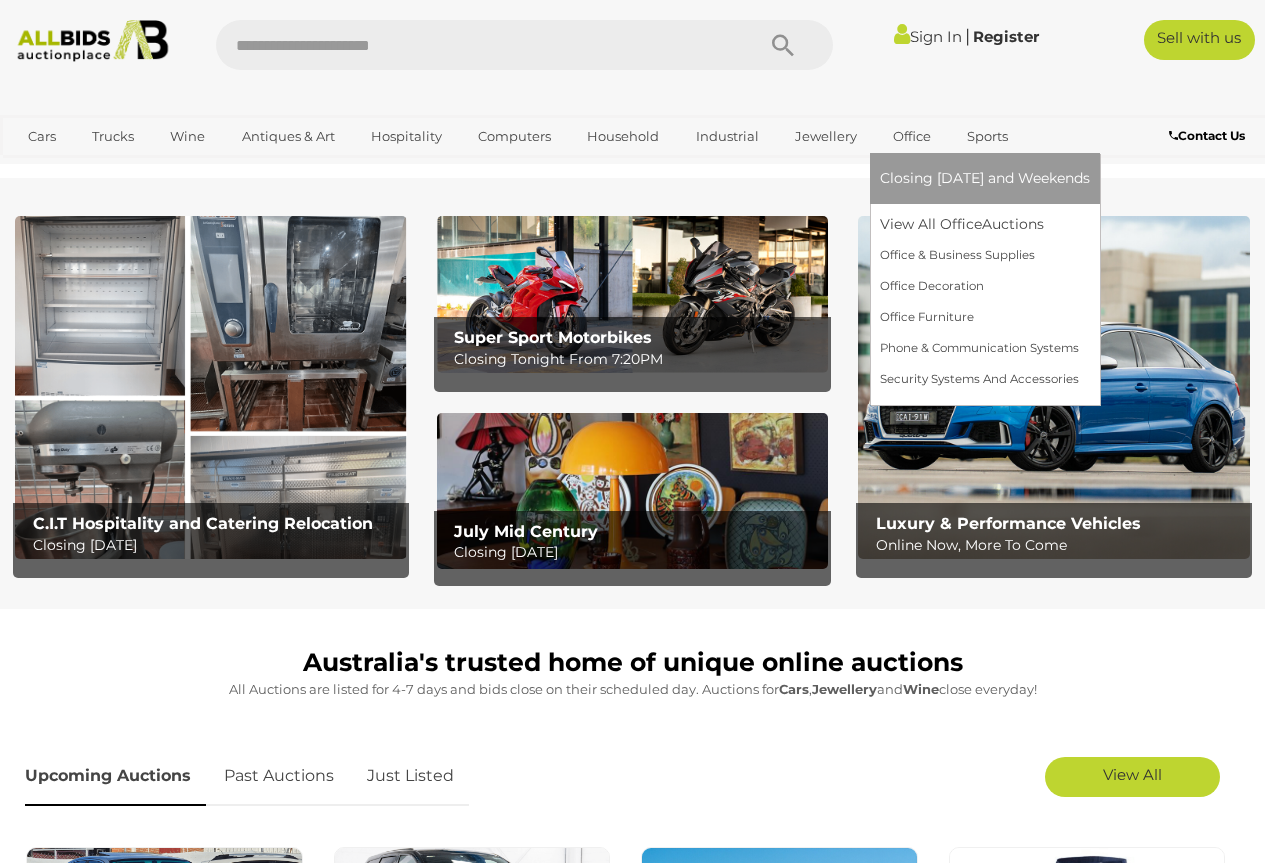 scroll, scrollTop: 0, scrollLeft: 0, axis: both 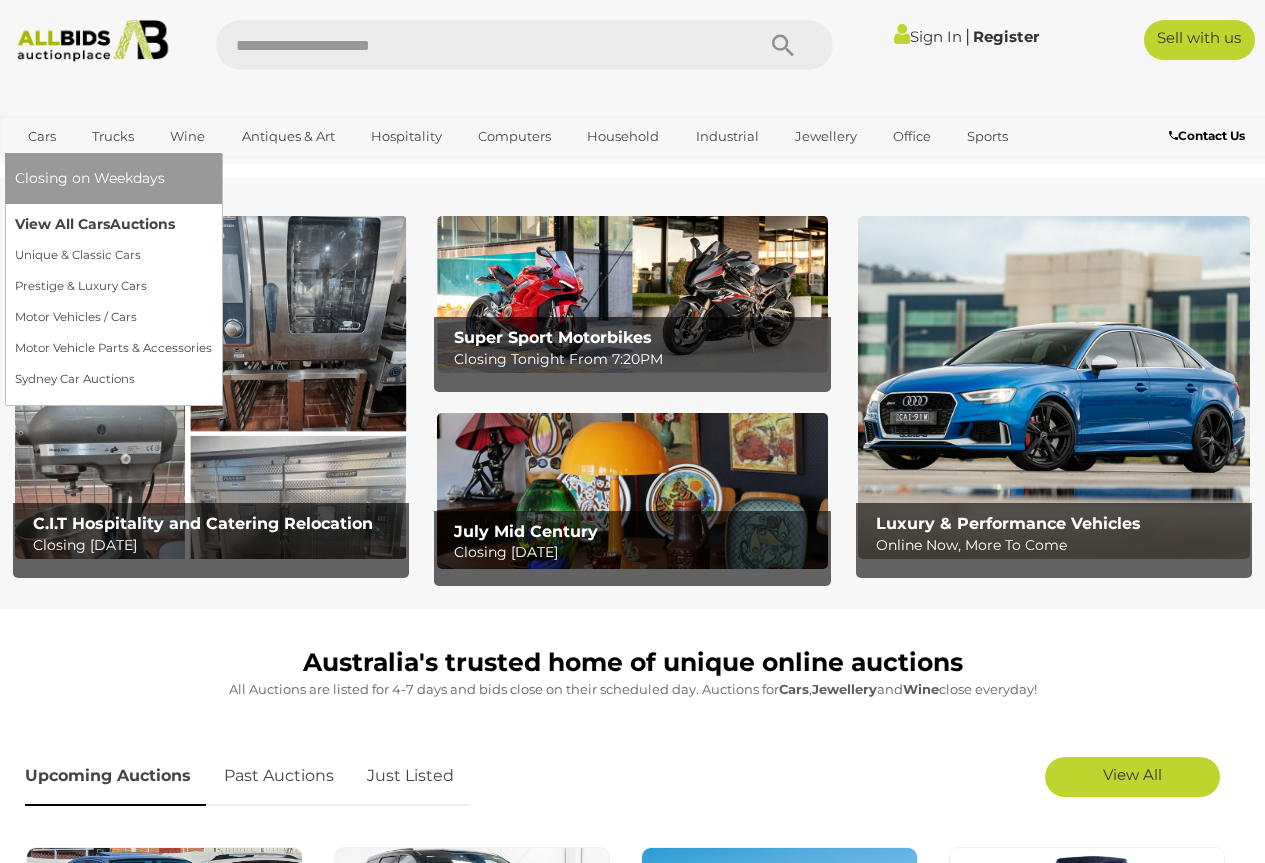 click on "View All Cars  Auctions" at bounding box center (113, 224) 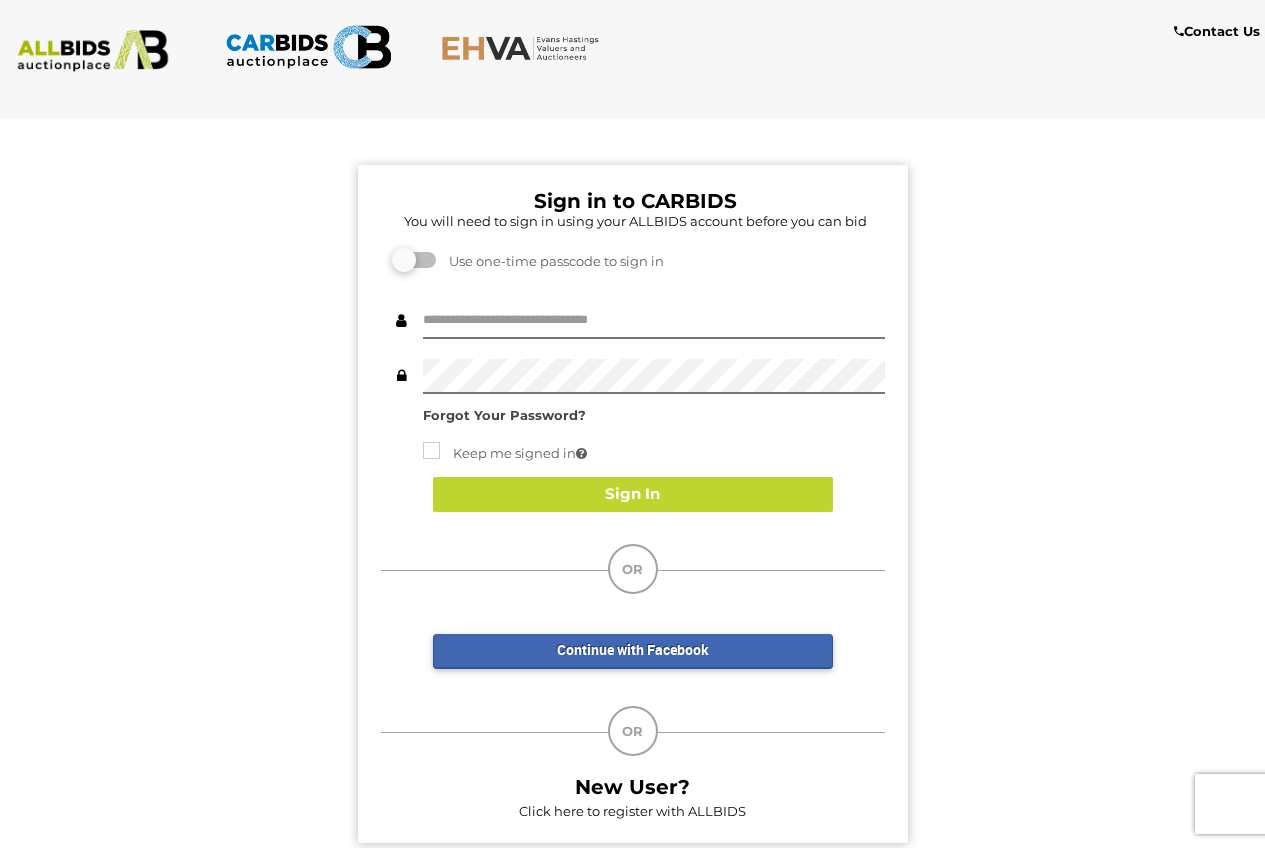scroll, scrollTop: 0, scrollLeft: 0, axis: both 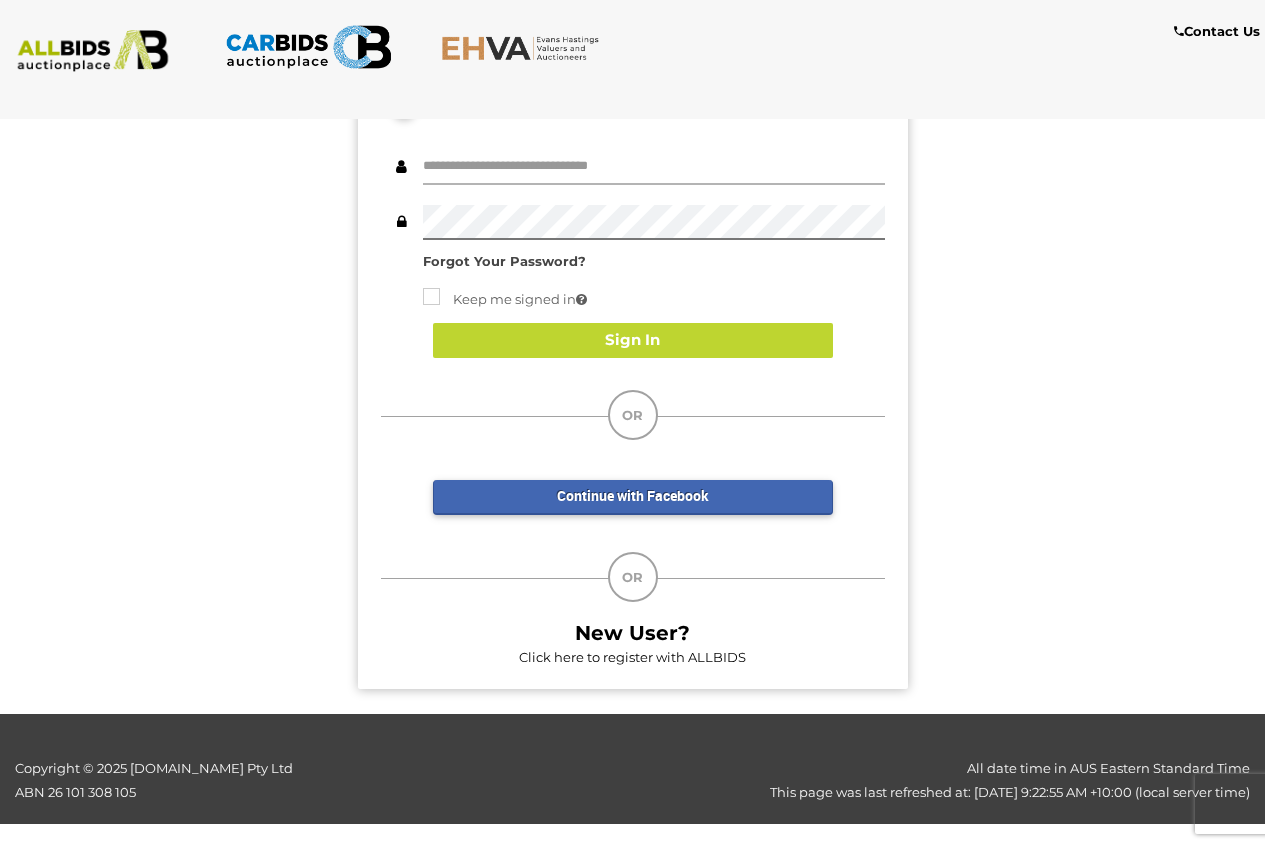 click at bounding box center [654, 167] 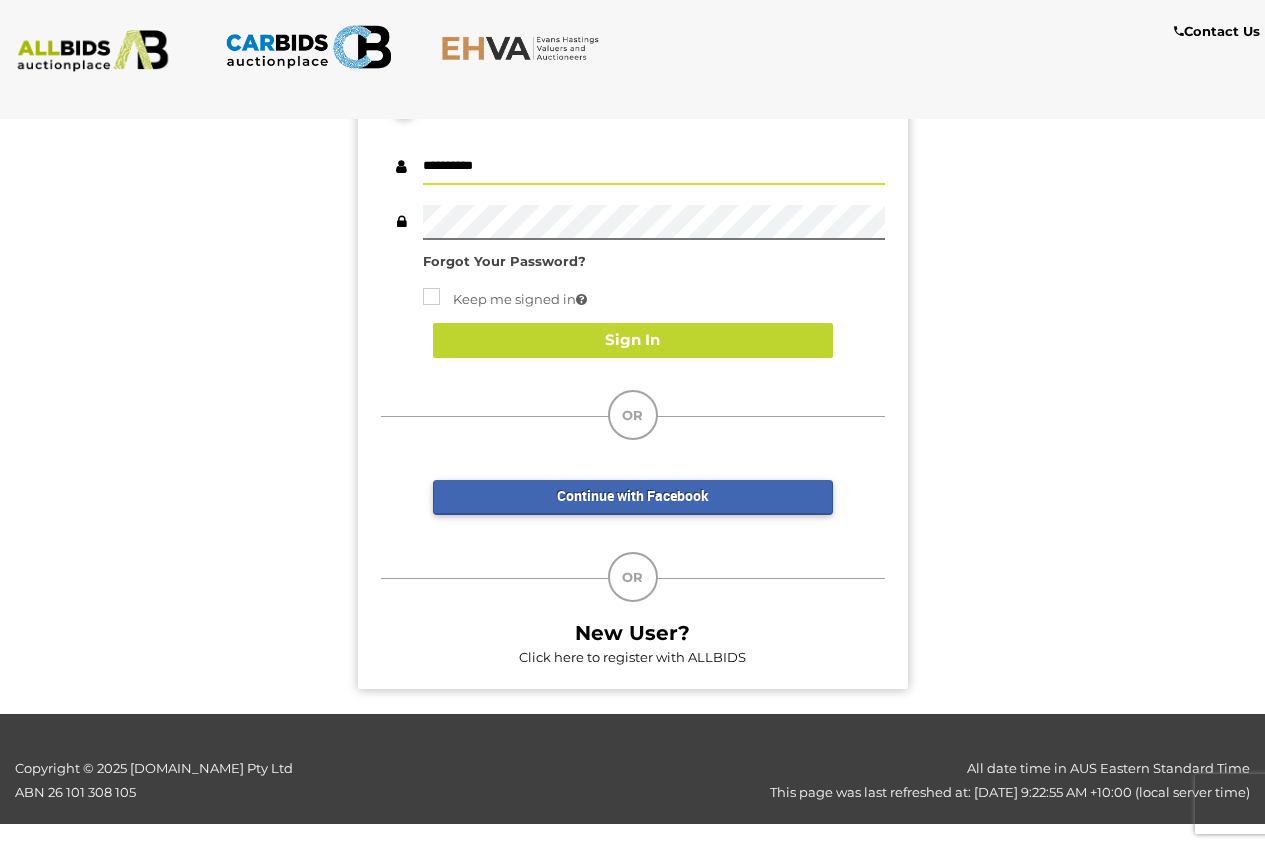 type on "**********" 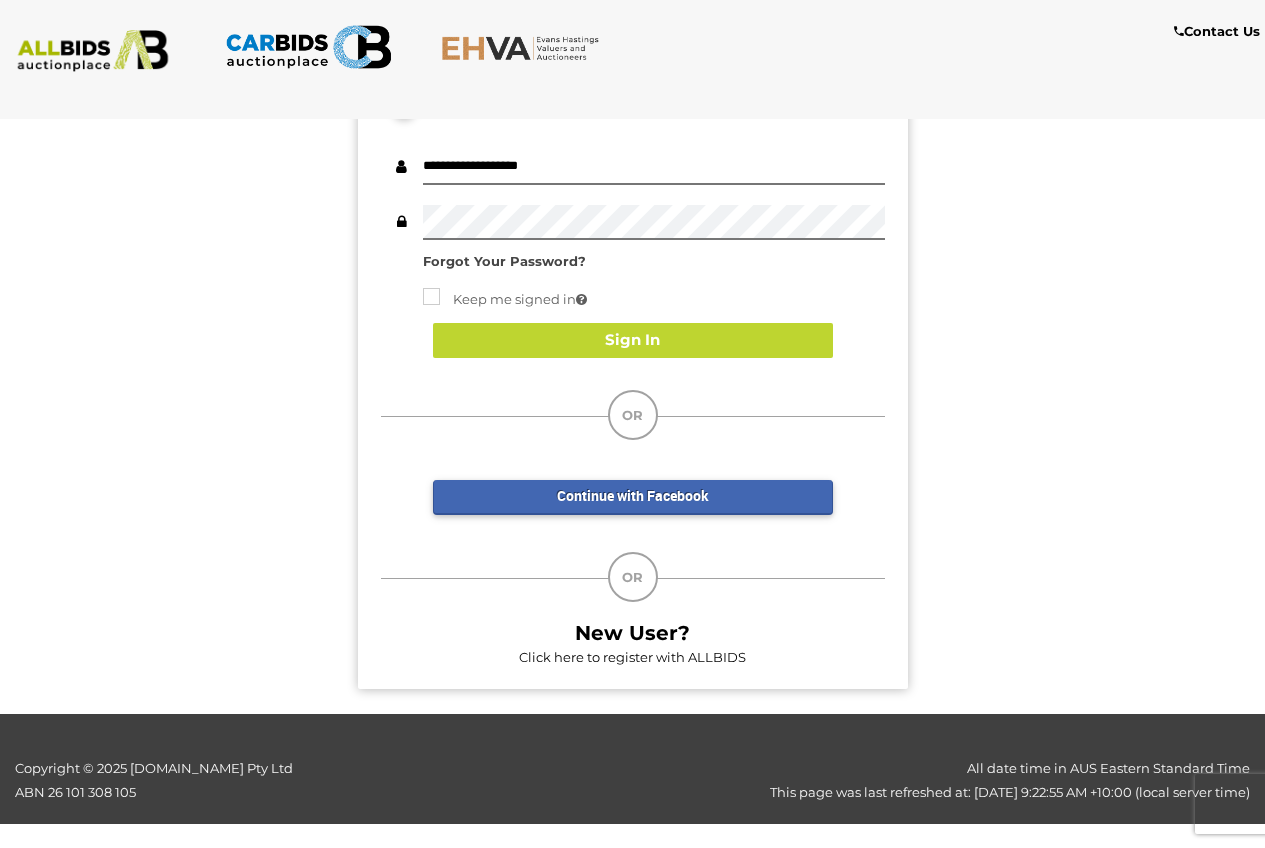 click on "**********" at bounding box center (632, 340) 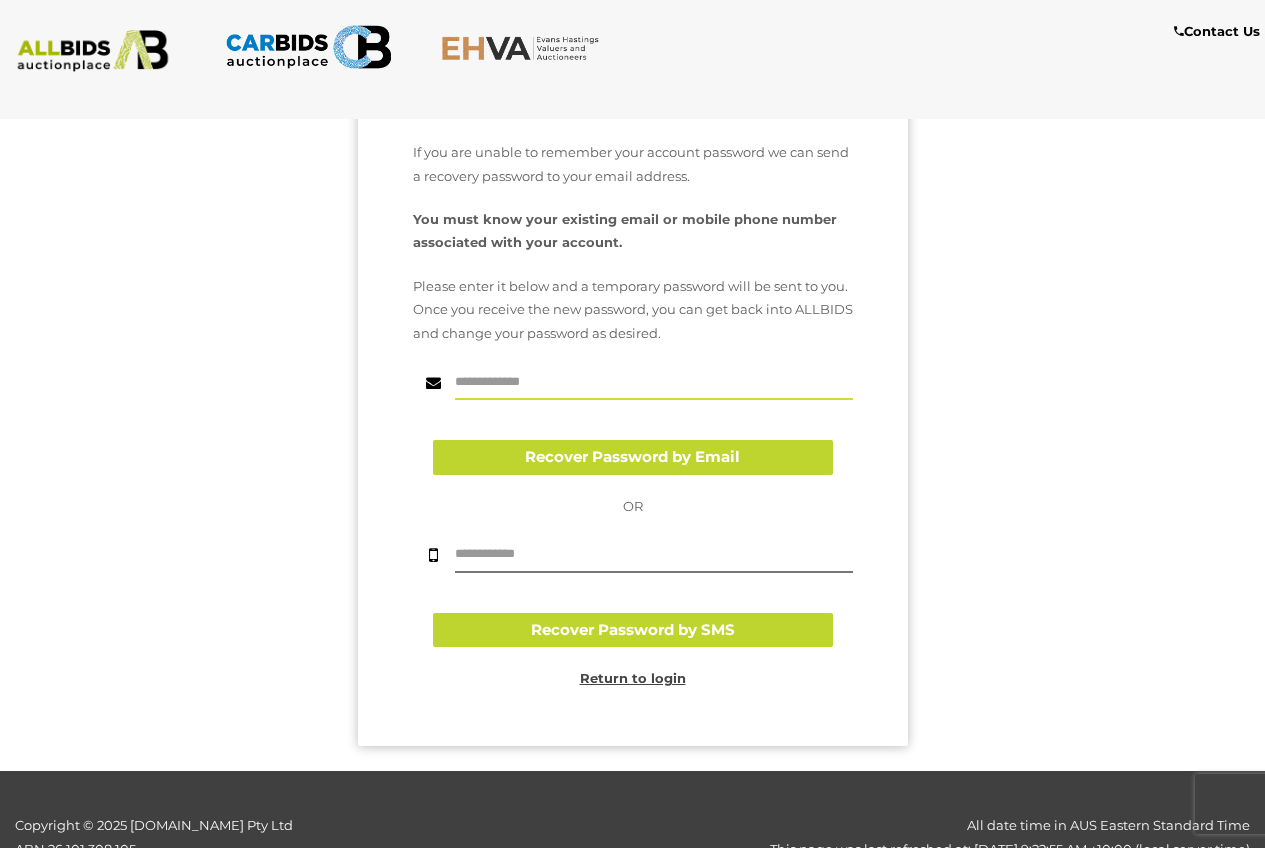 click at bounding box center (654, 382) 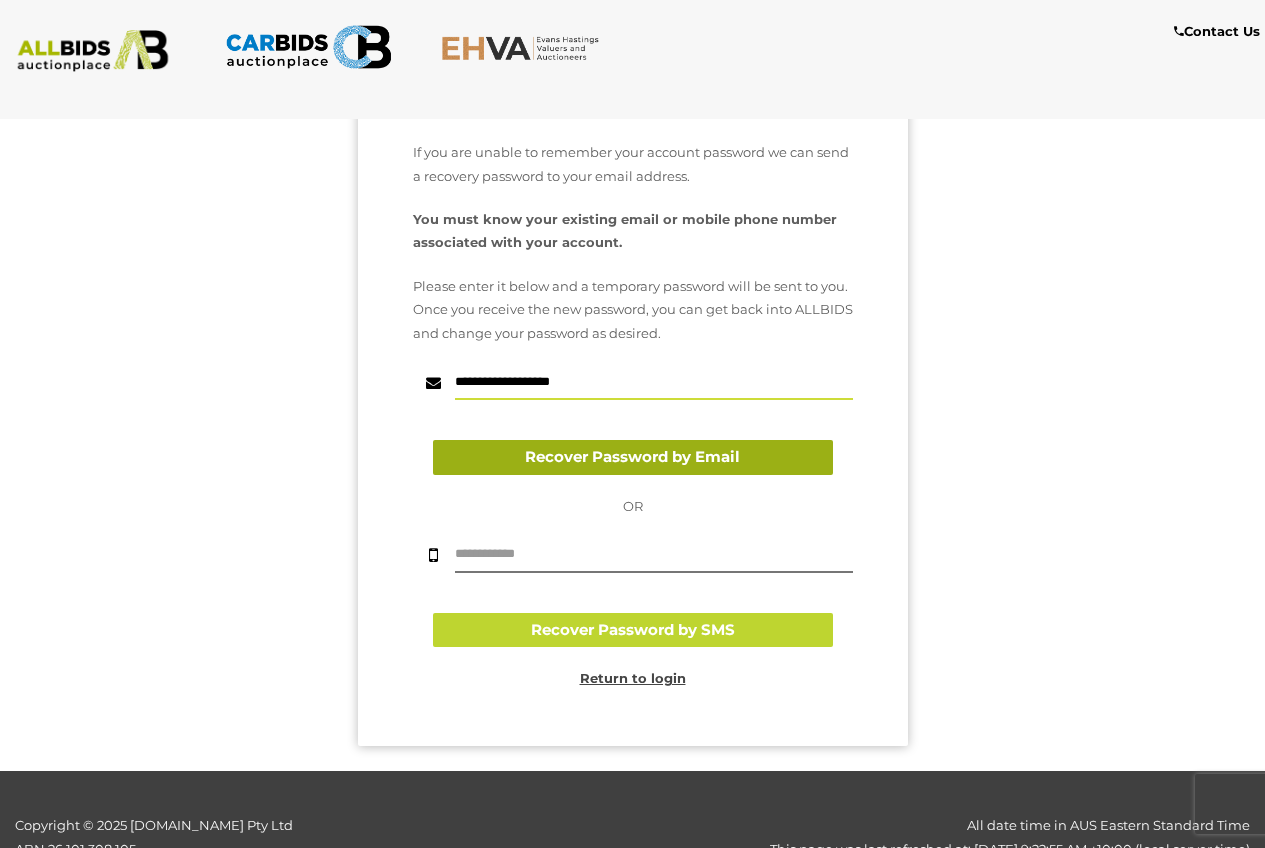 type on "**********" 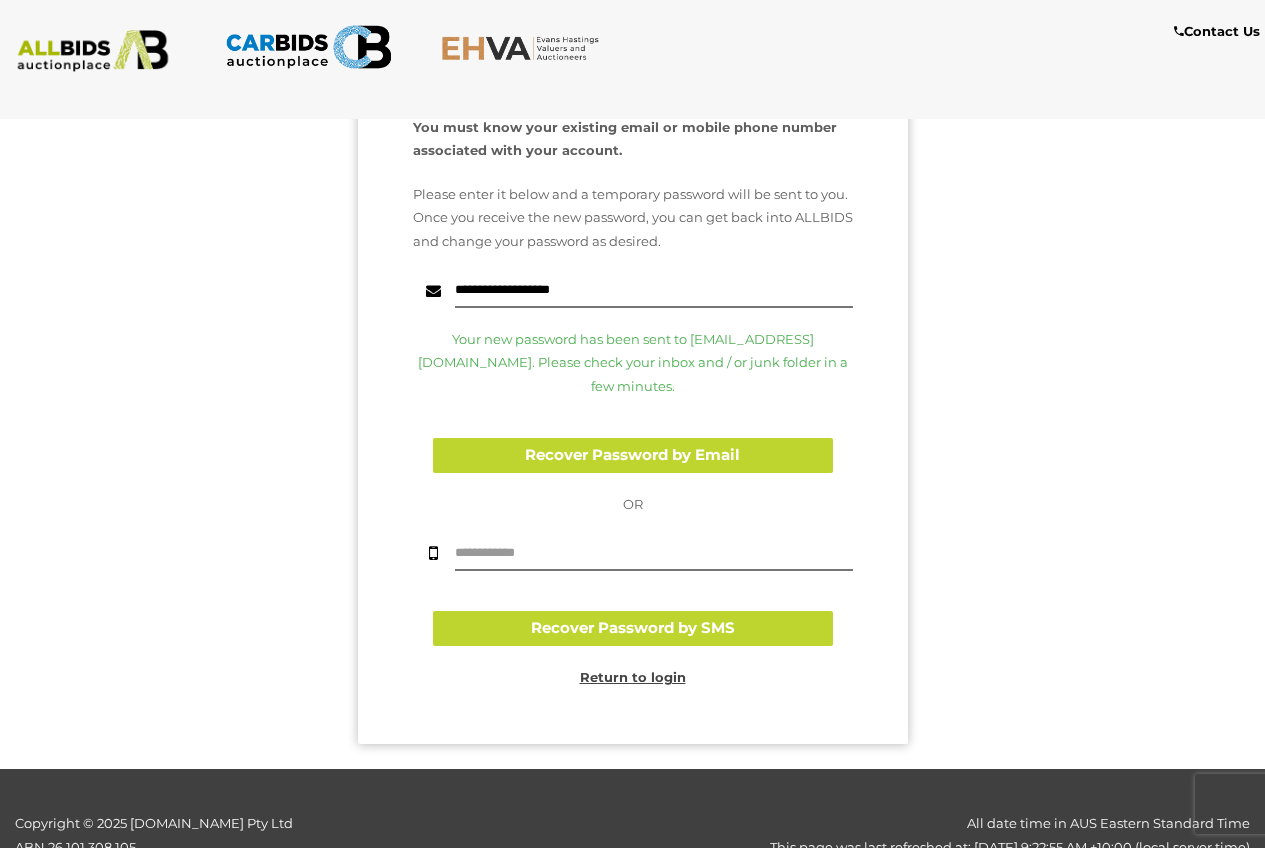 scroll, scrollTop: 277, scrollLeft: 0, axis: vertical 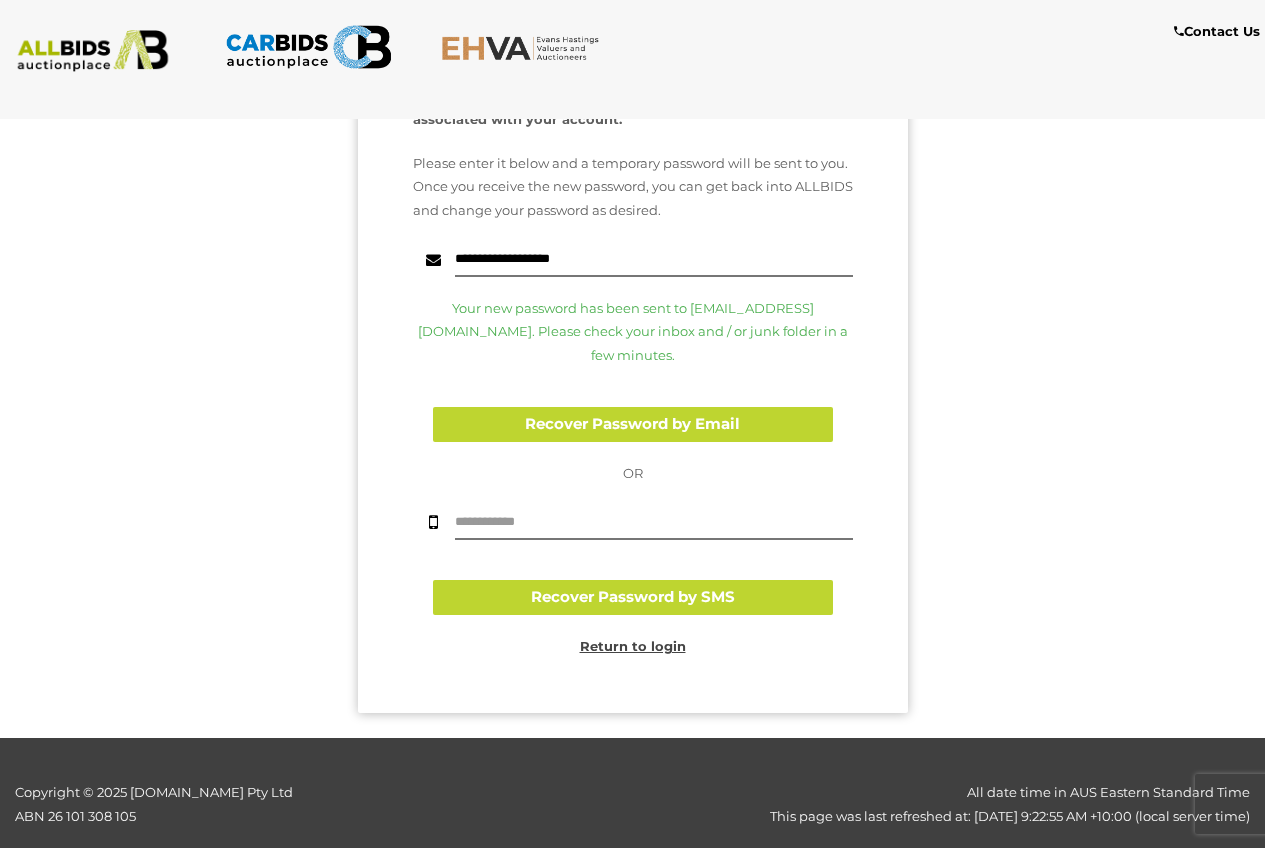 click on "Return to login" at bounding box center (633, 646) 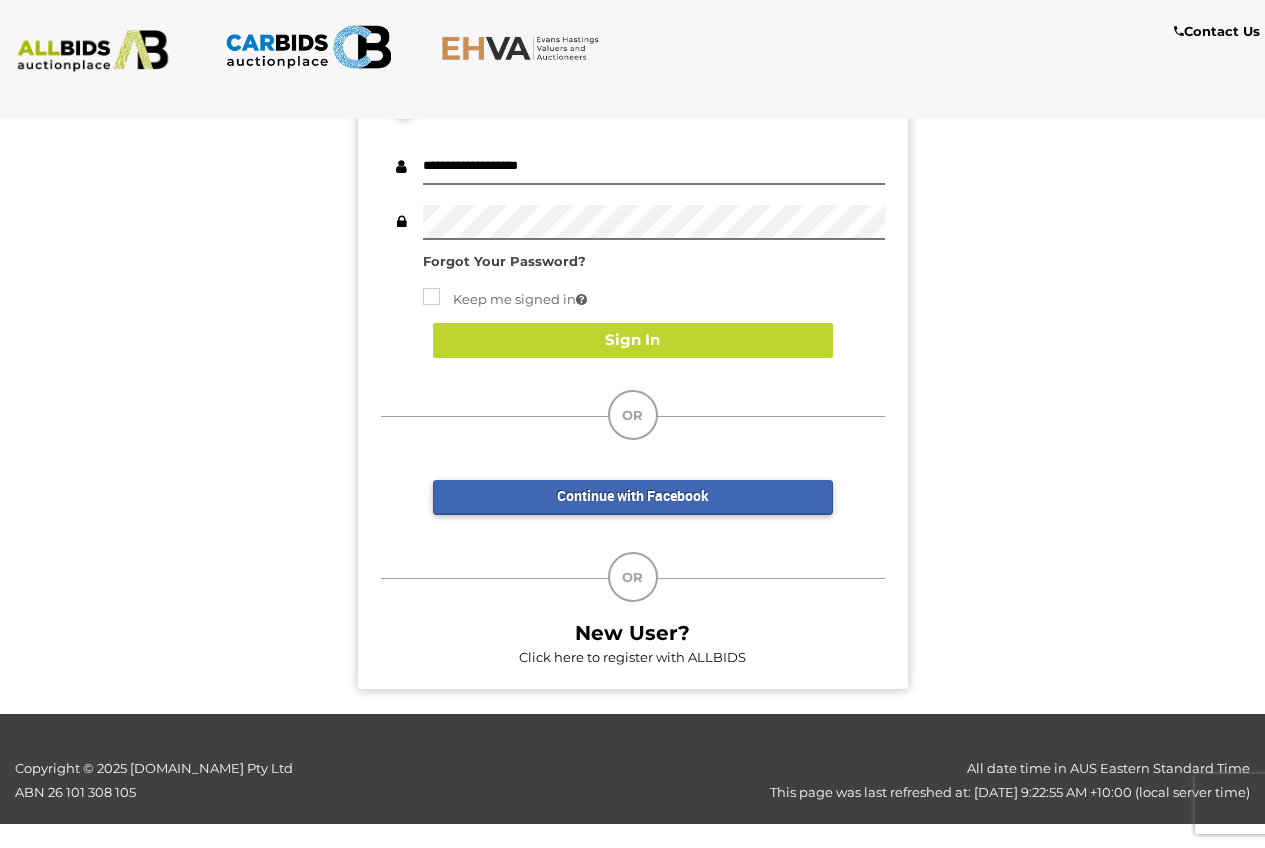 scroll, scrollTop: 154, scrollLeft: 0, axis: vertical 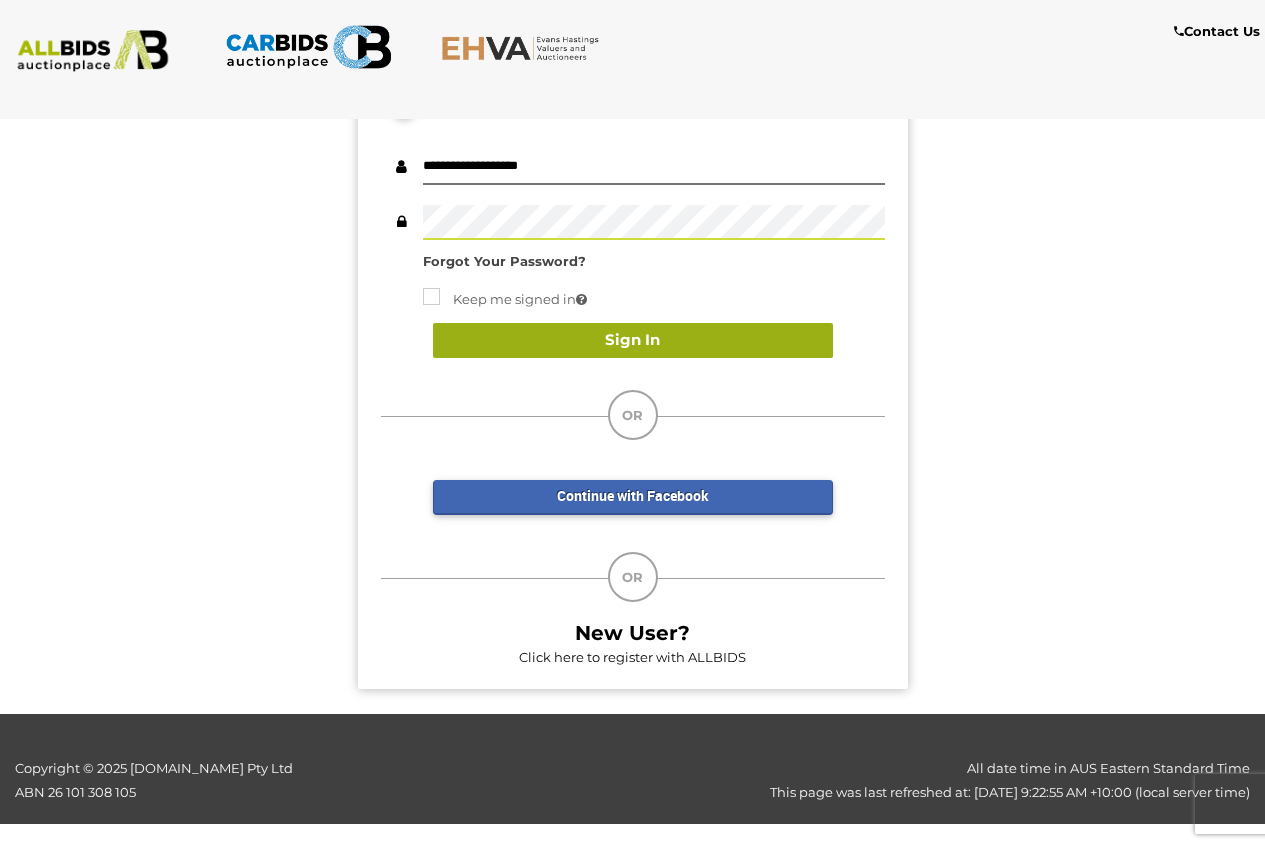 click on "Sign In" at bounding box center [633, 340] 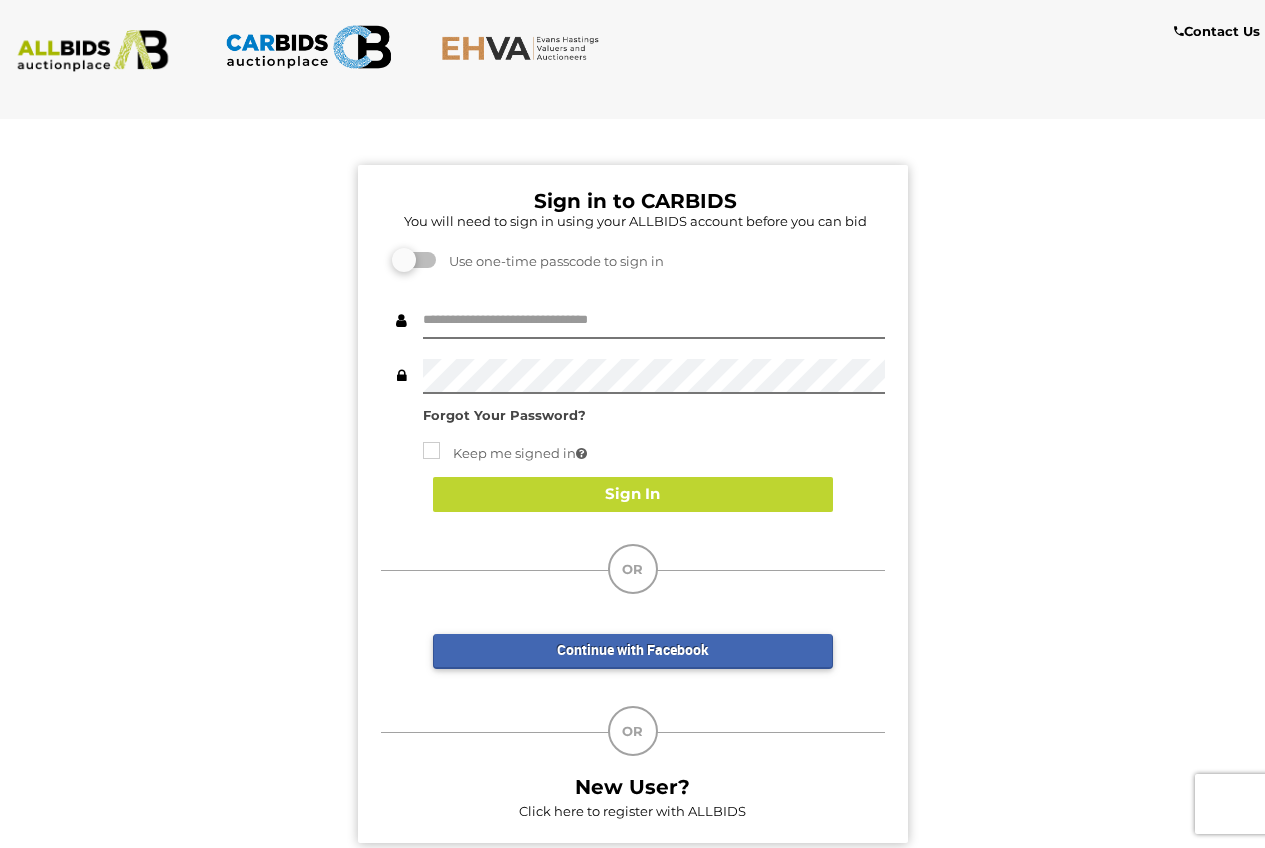 scroll, scrollTop: 0, scrollLeft: 0, axis: both 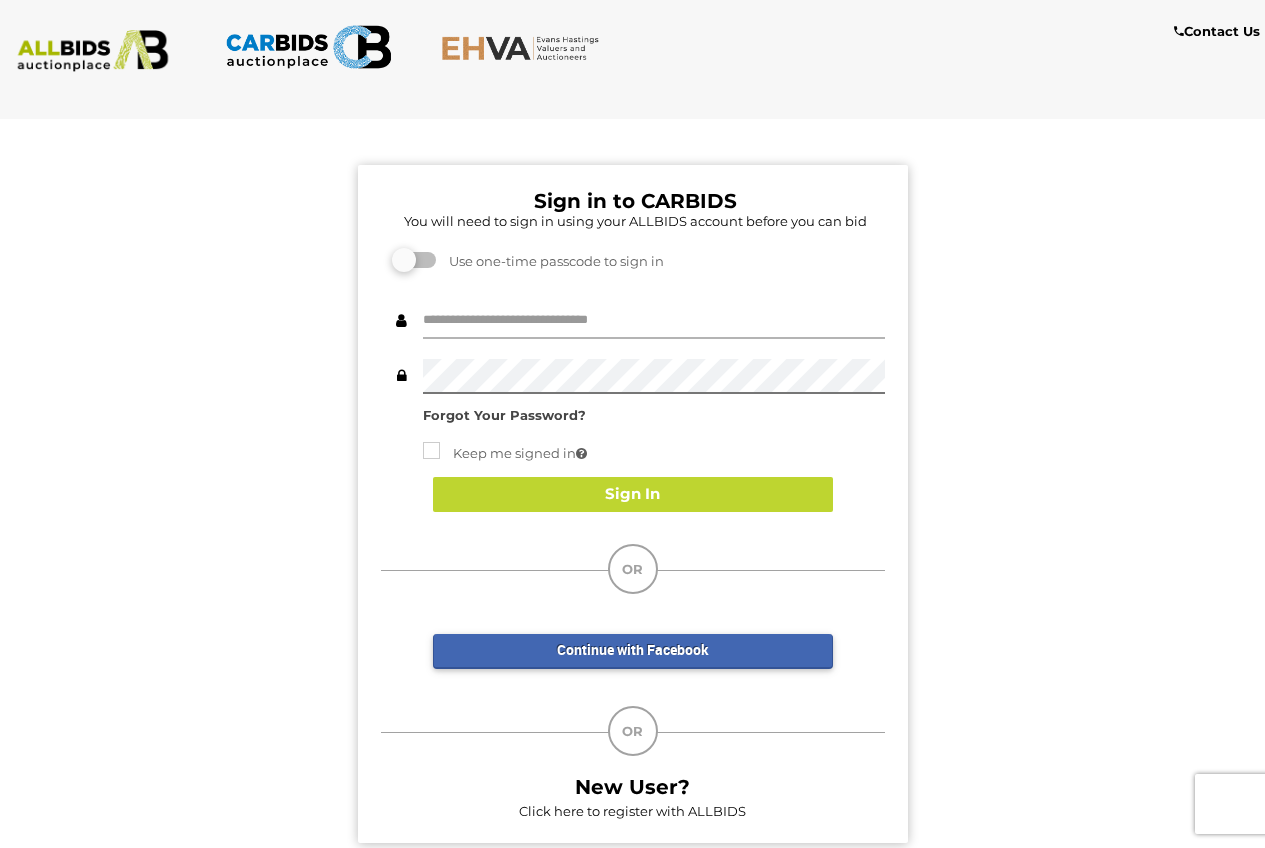 click at bounding box center [654, 321] 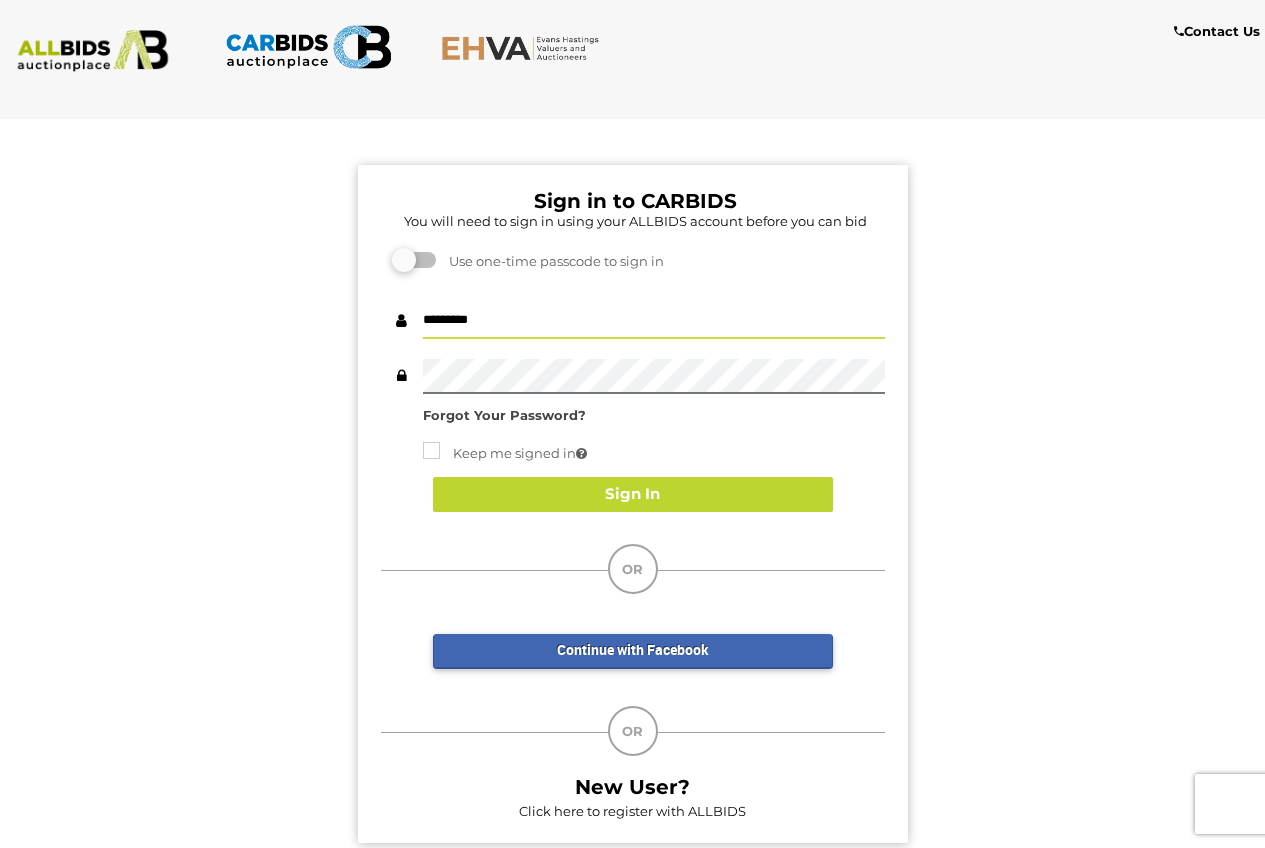 type on "**********" 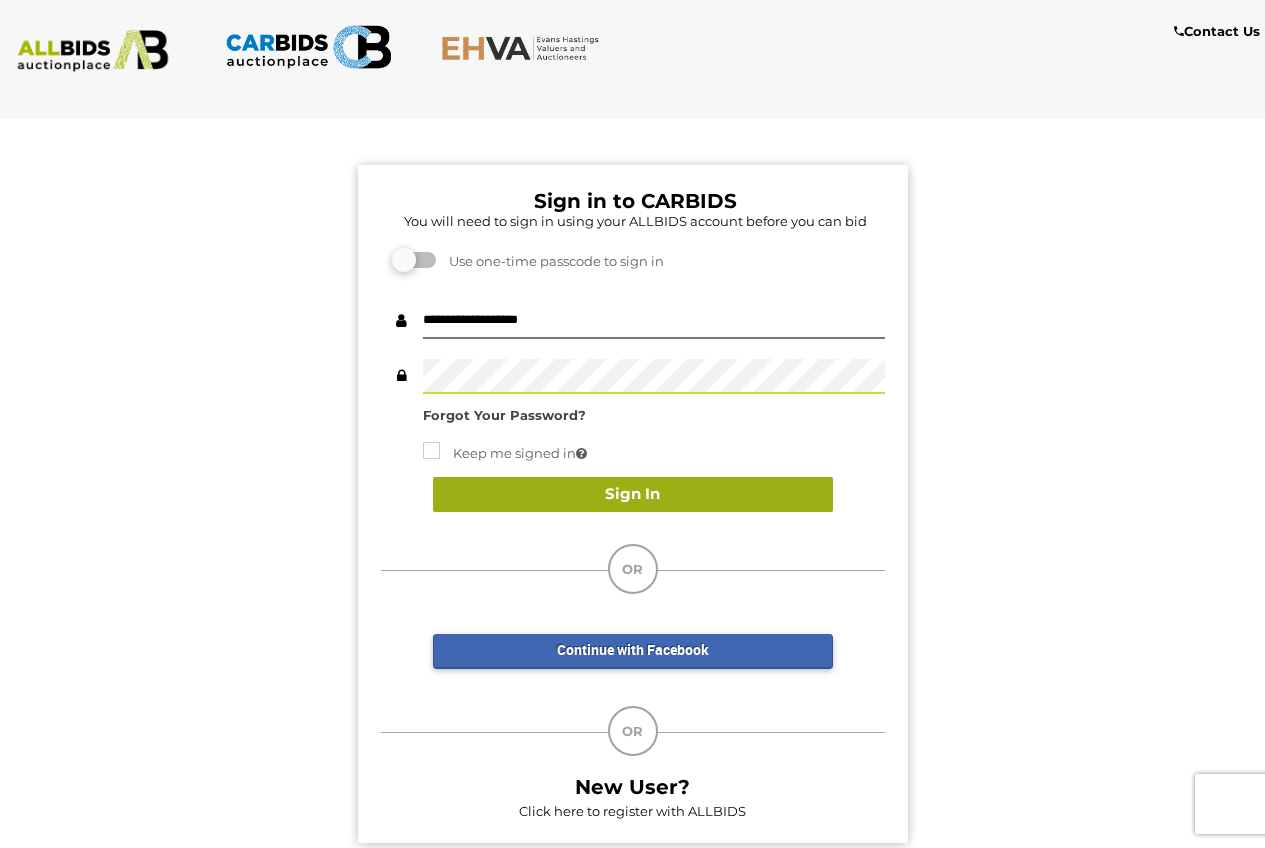 click on "Sign In" at bounding box center [633, 494] 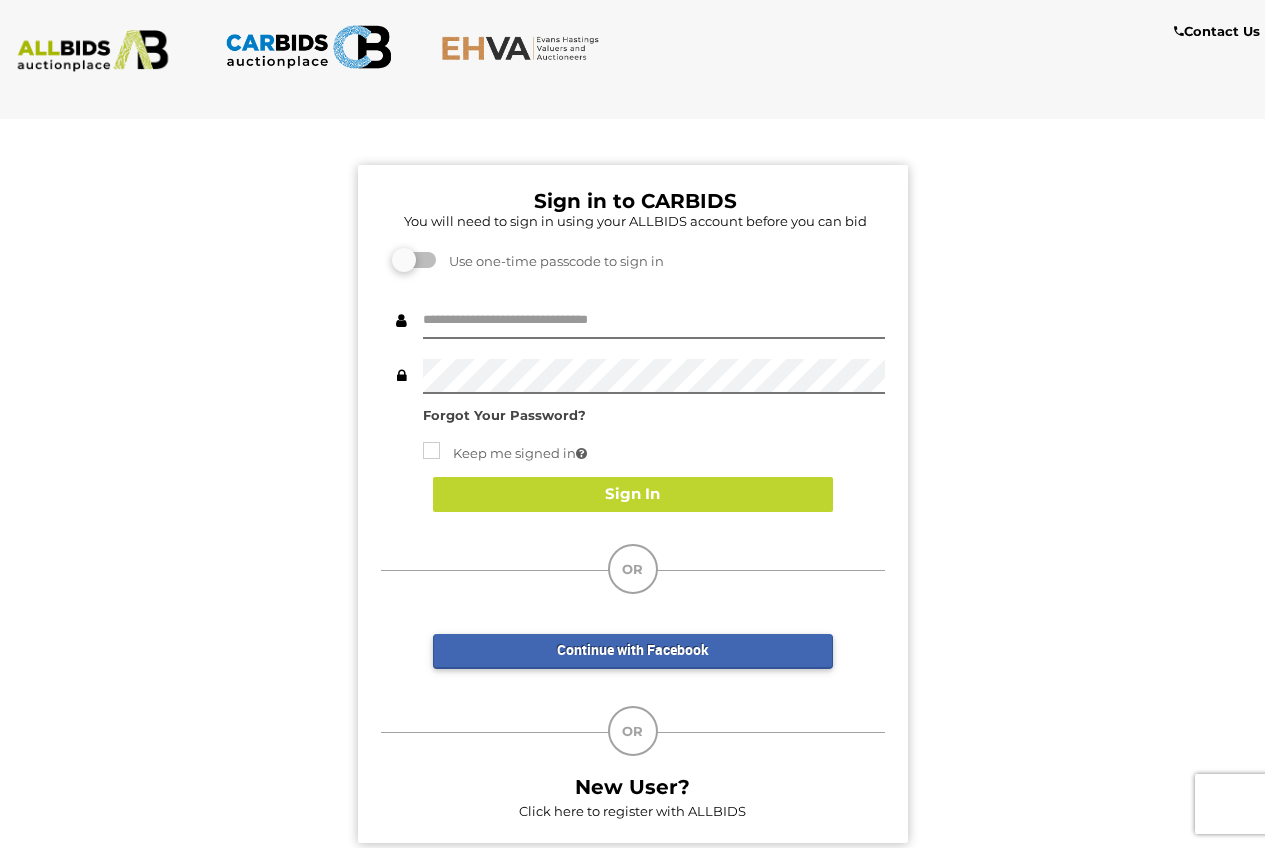 scroll, scrollTop: 0, scrollLeft: 0, axis: both 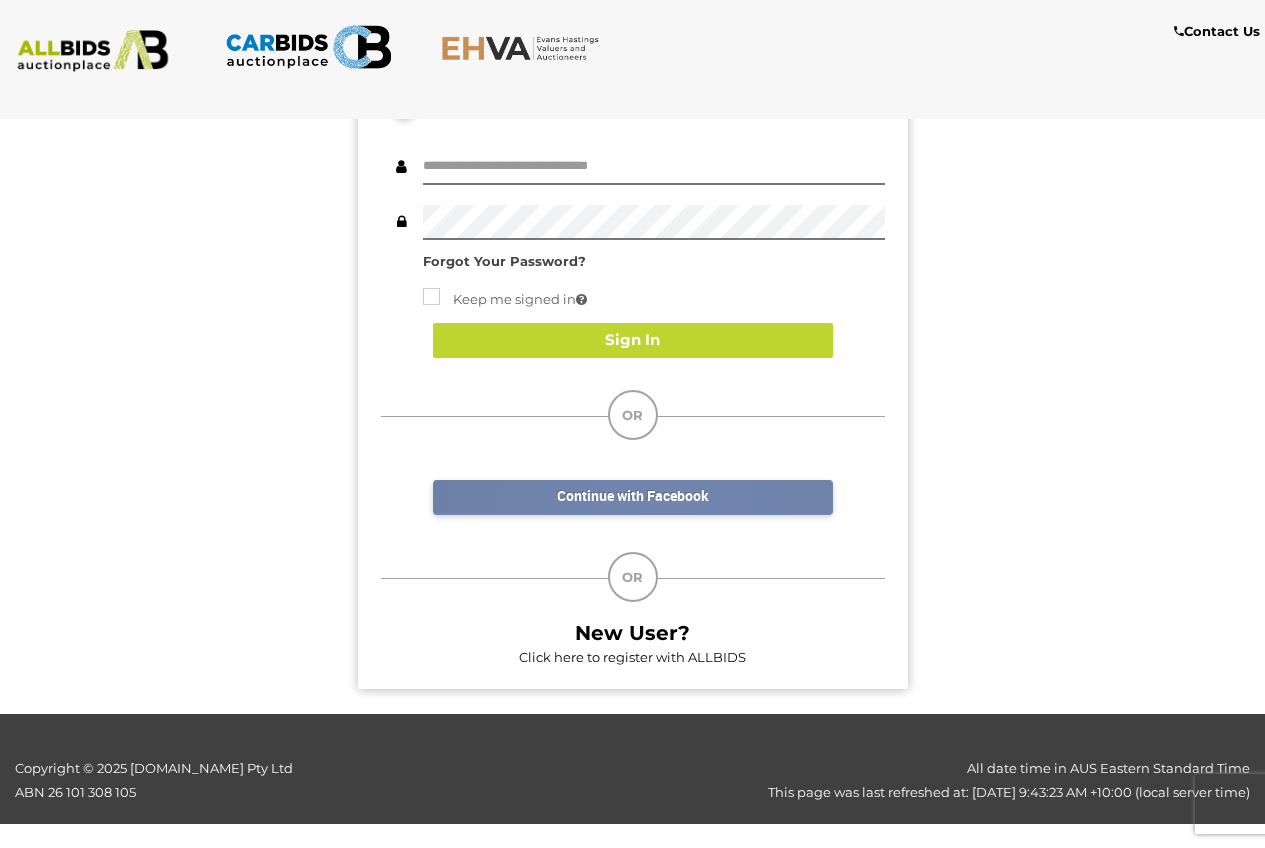 click on "Continue with Facebook" at bounding box center [633, 497] 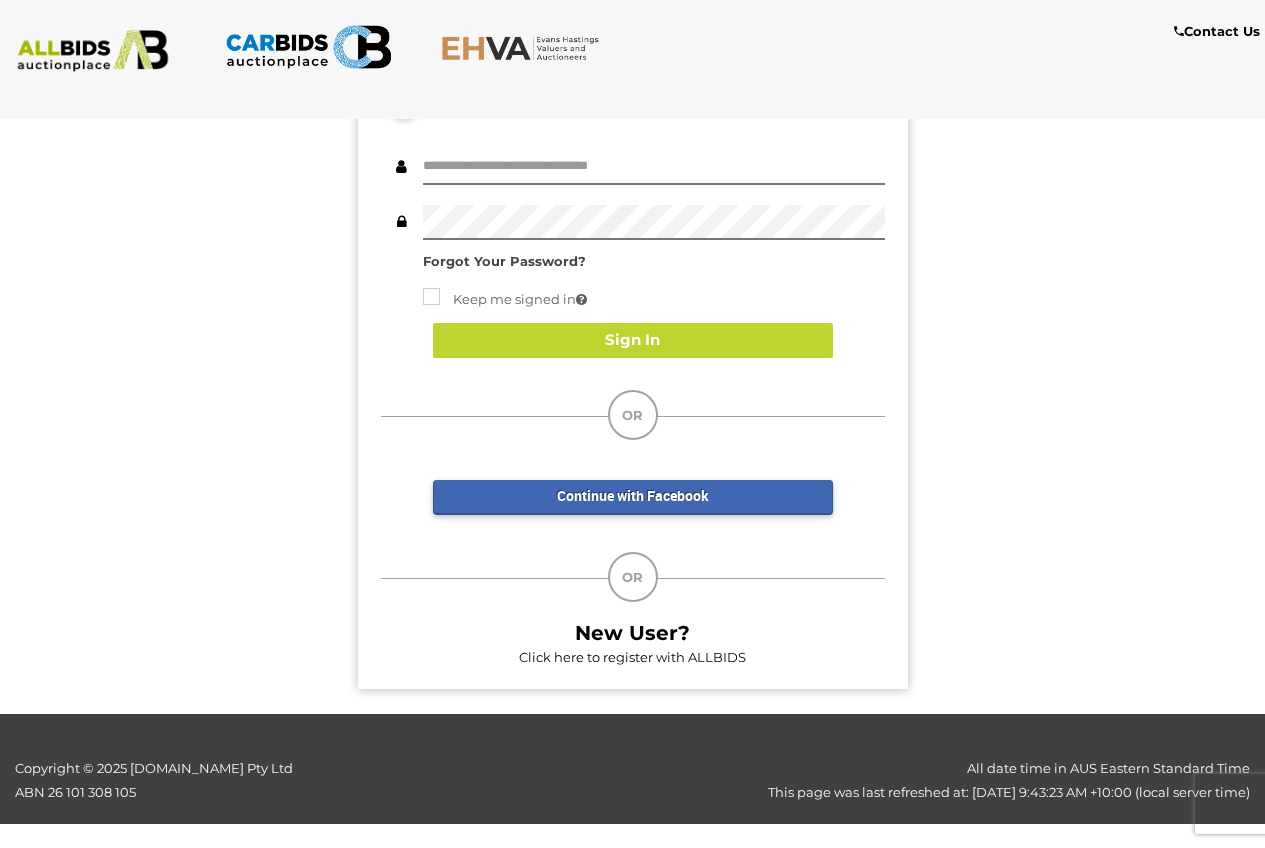 scroll, scrollTop: 144, scrollLeft: 0, axis: vertical 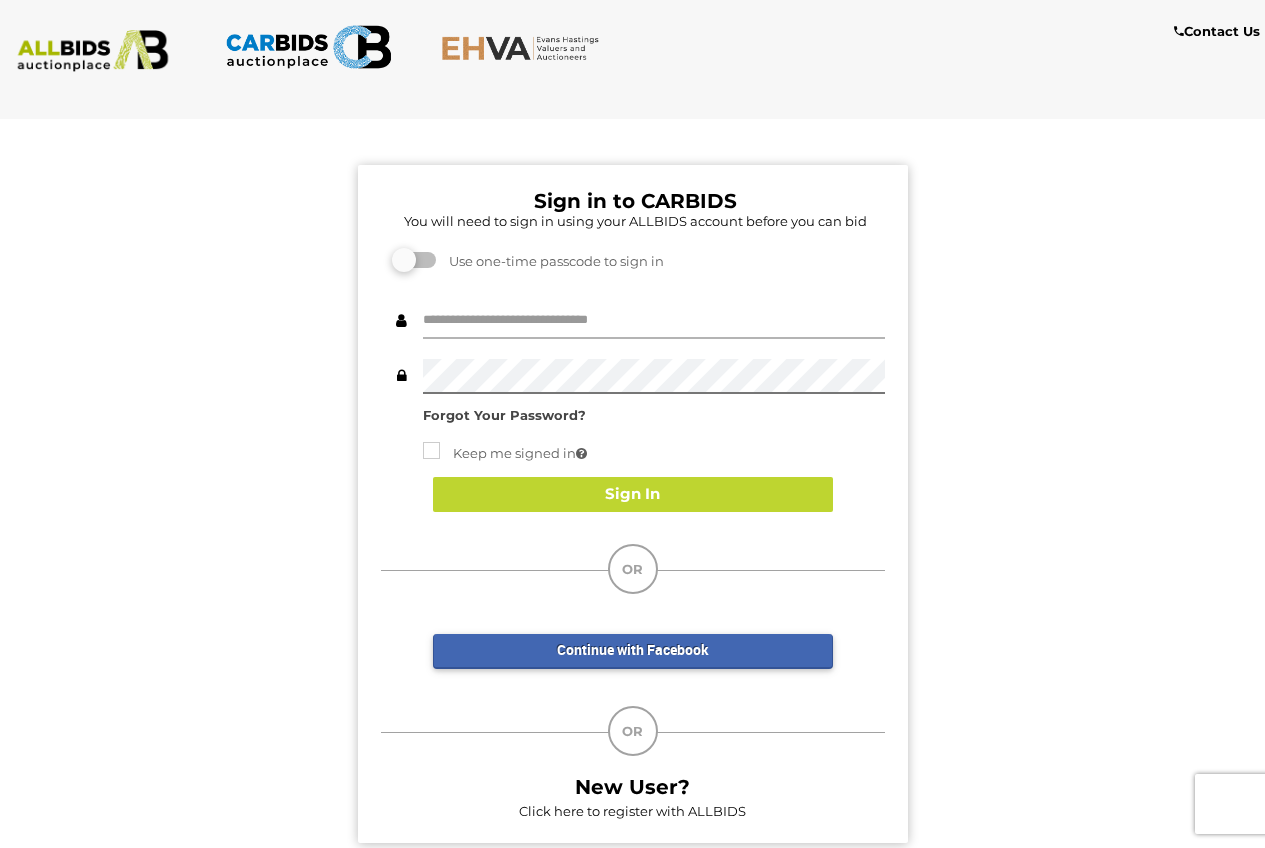 click at bounding box center (654, 321) 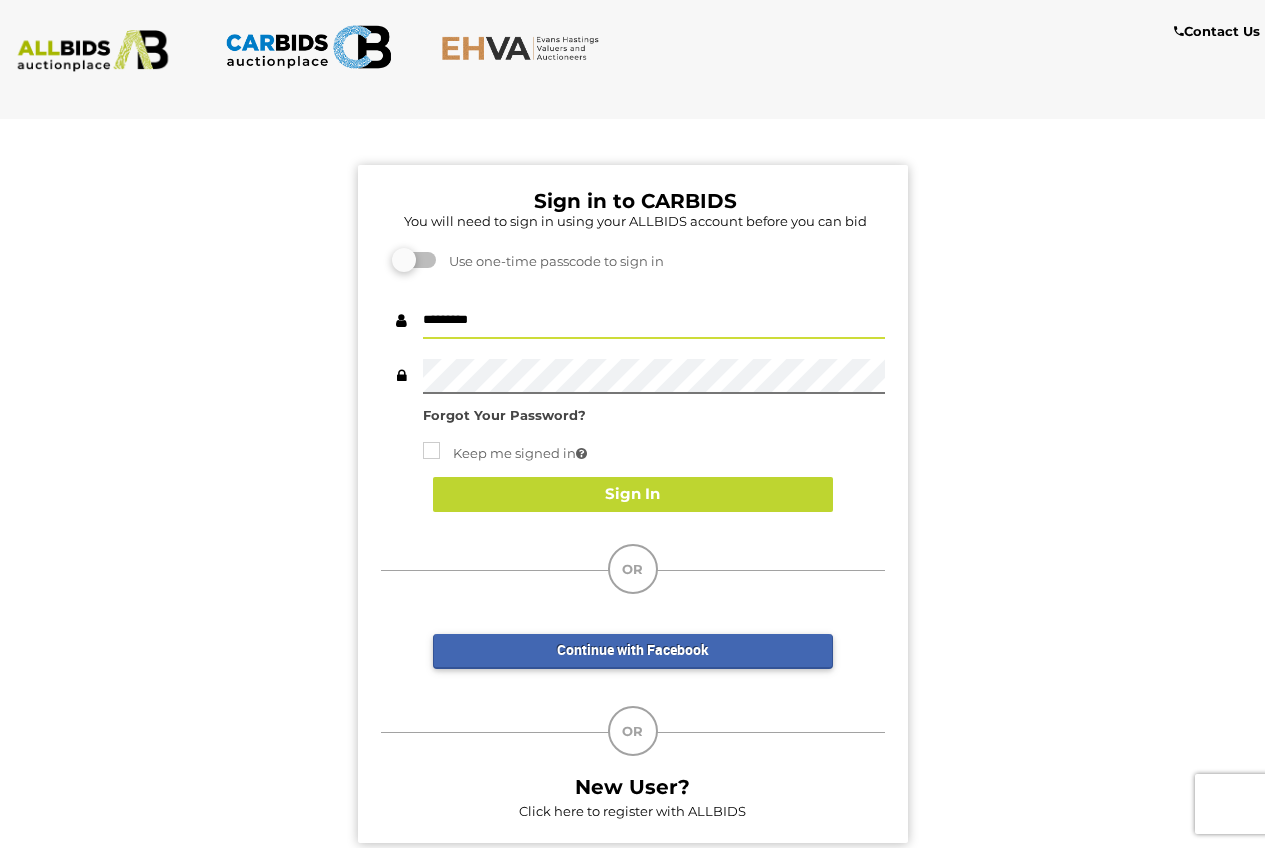 type on "**********" 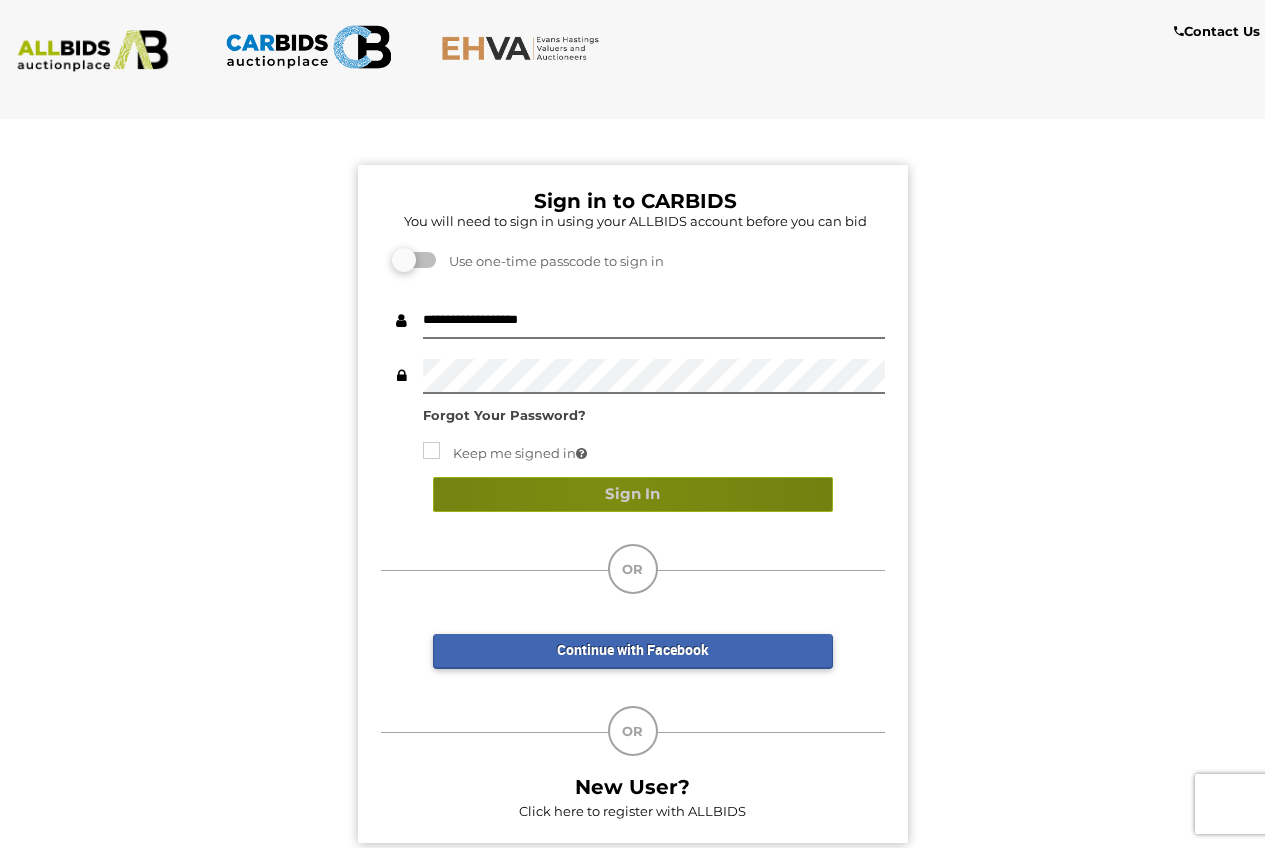 click on "Sign In" at bounding box center [633, 494] 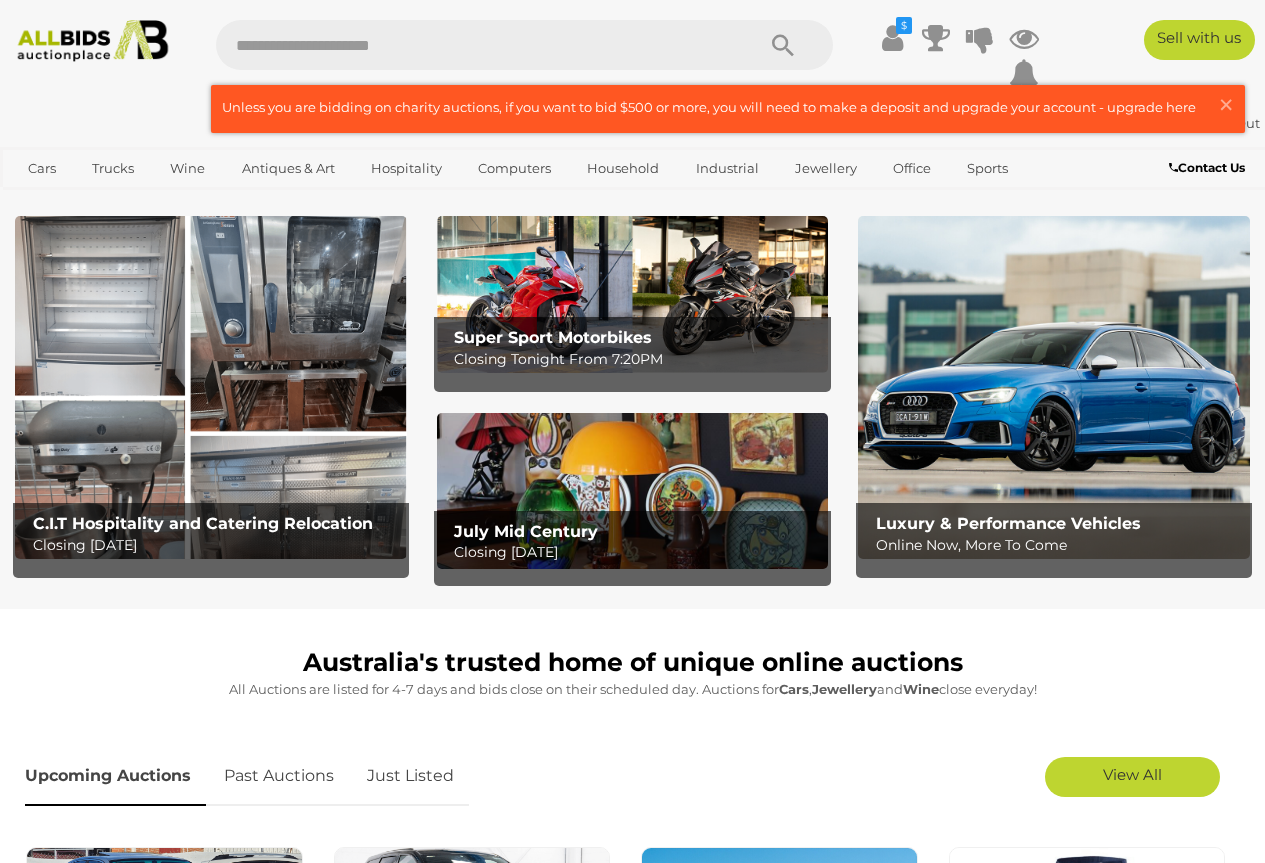 scroll, scrollTop: 0, scrollLeft: 0, axis: both 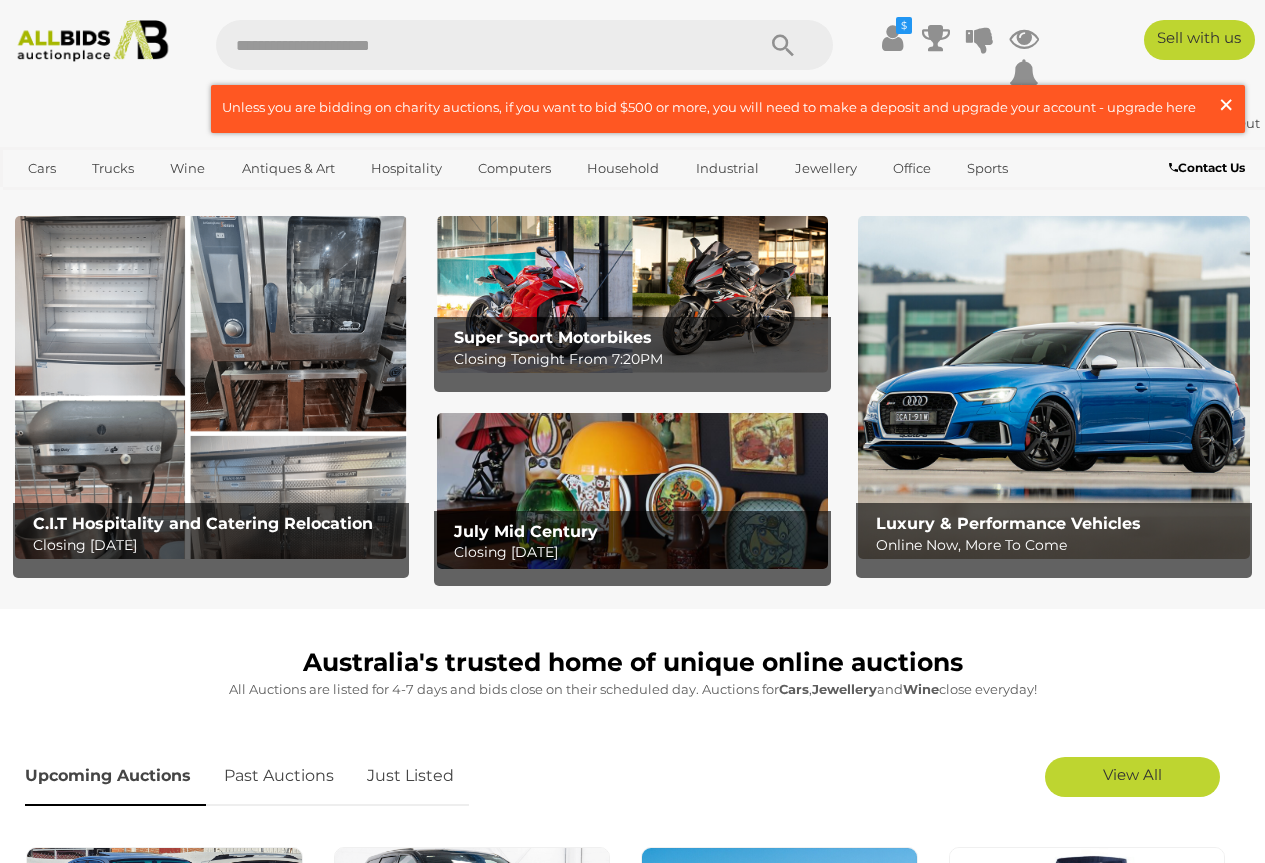 click on "×" at bounding box center [1226, 104] 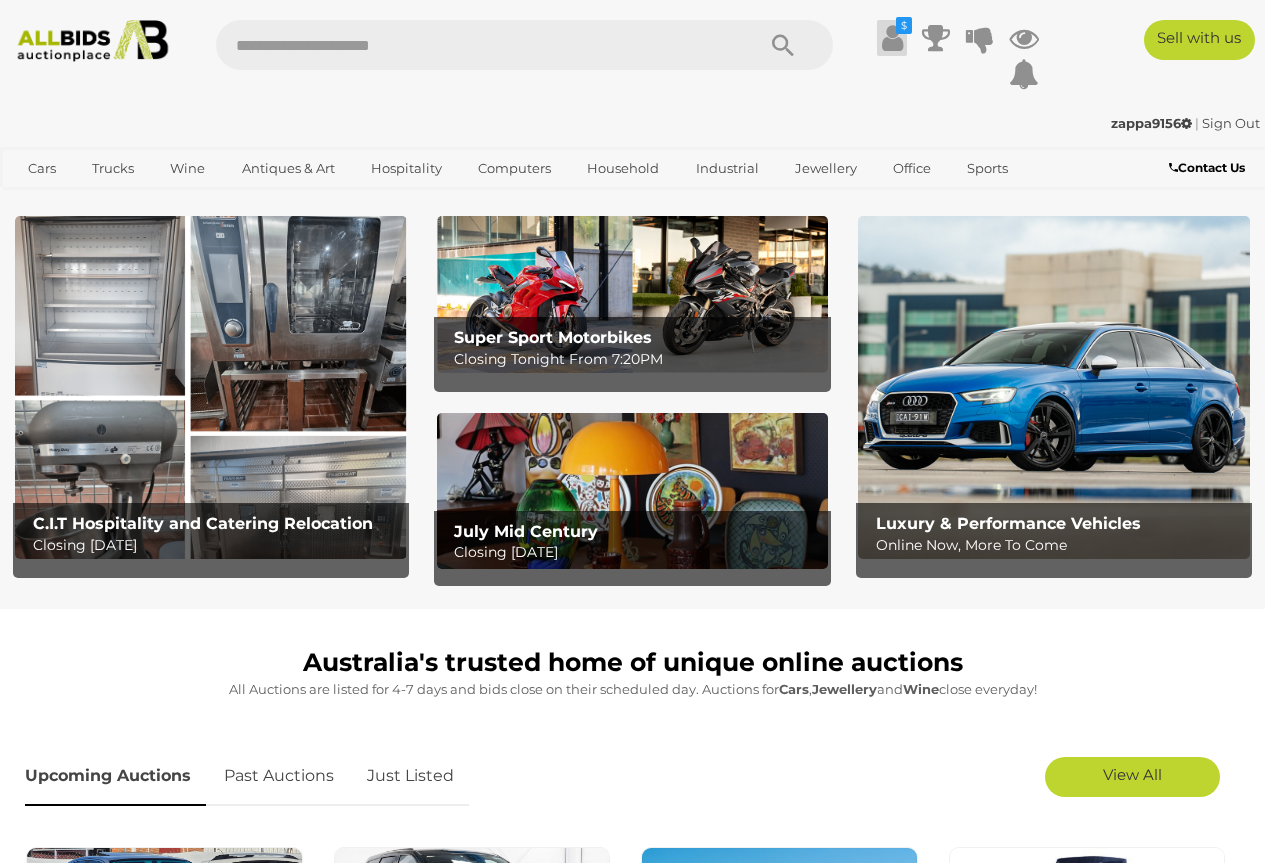 click at bounding box center (892, 38) 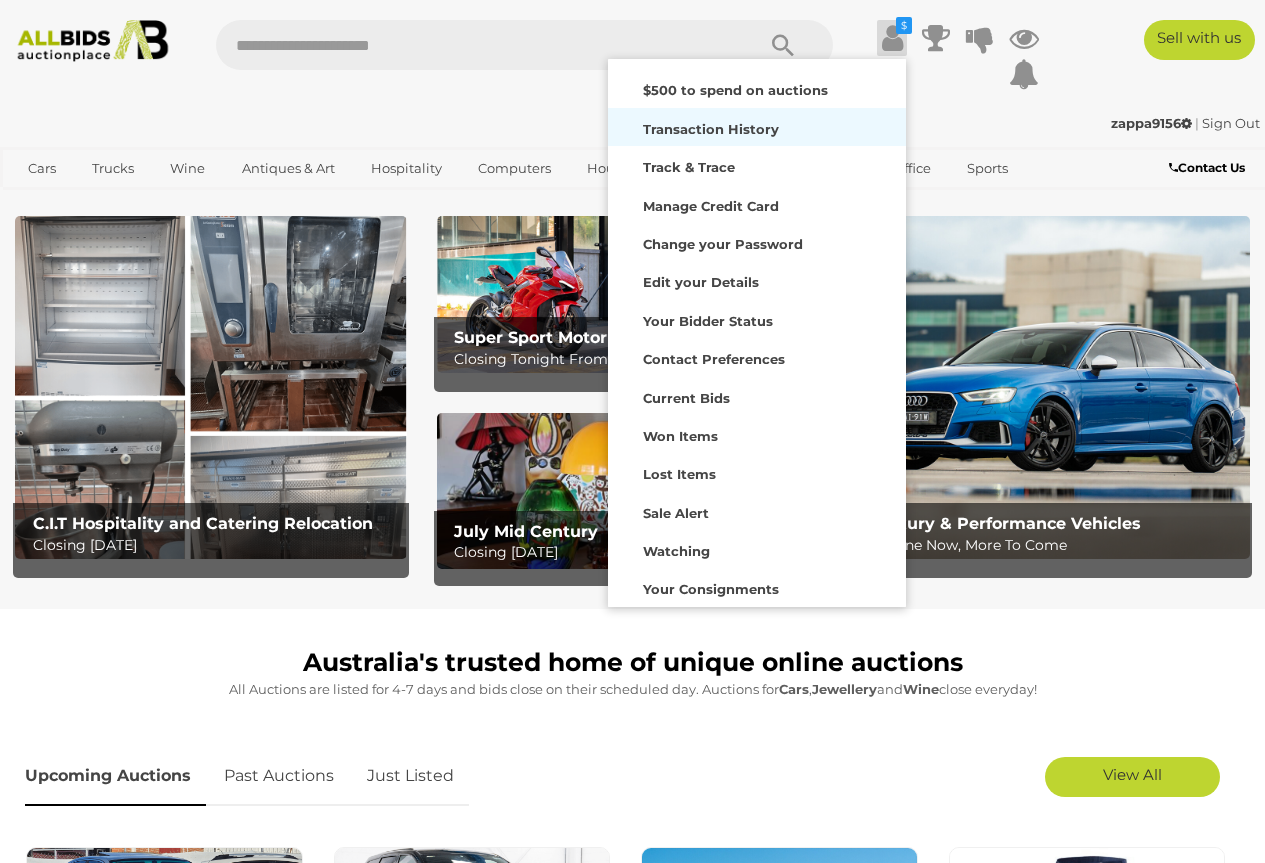 click on "Transaction History" at bounding box center [711, 129] 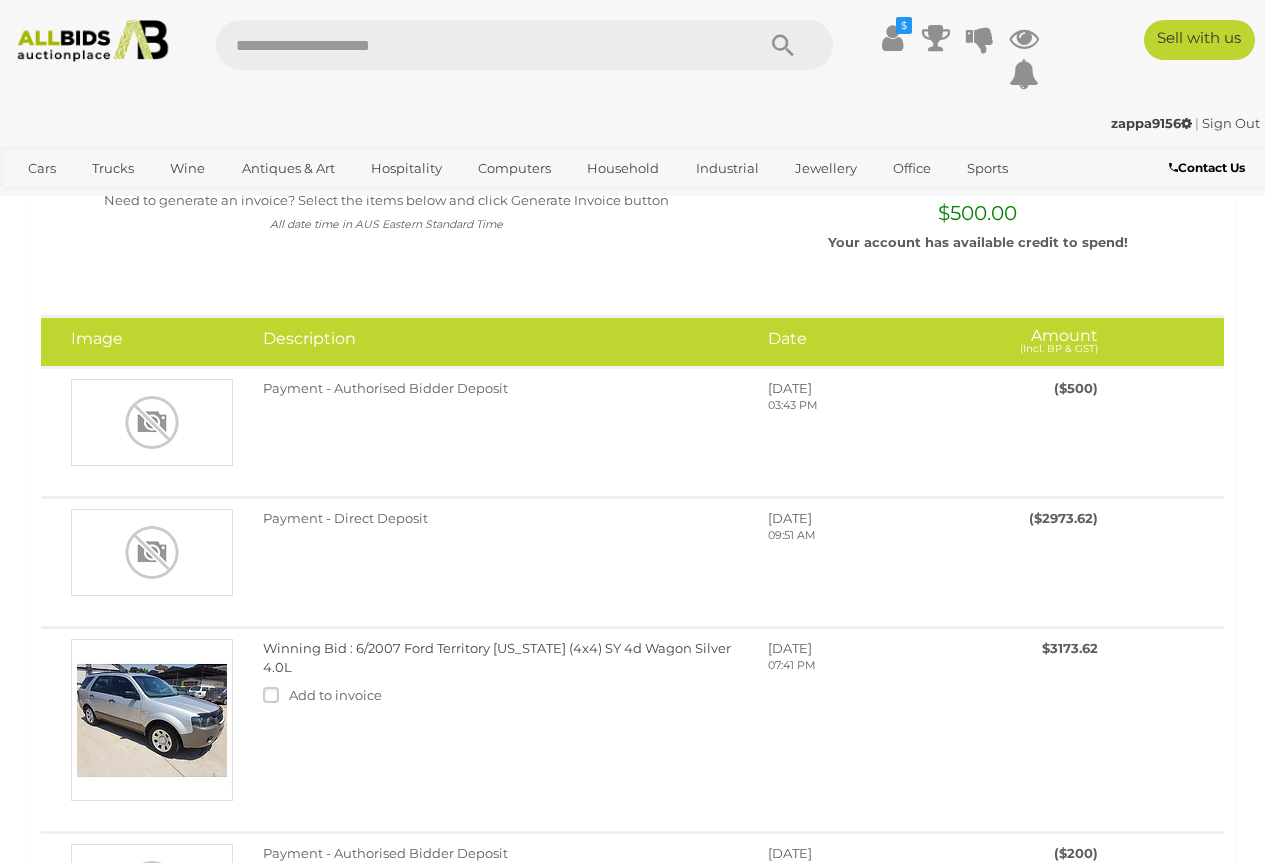 scroll, scrollTop: 100, scrollLeft: 0, axis: vertical 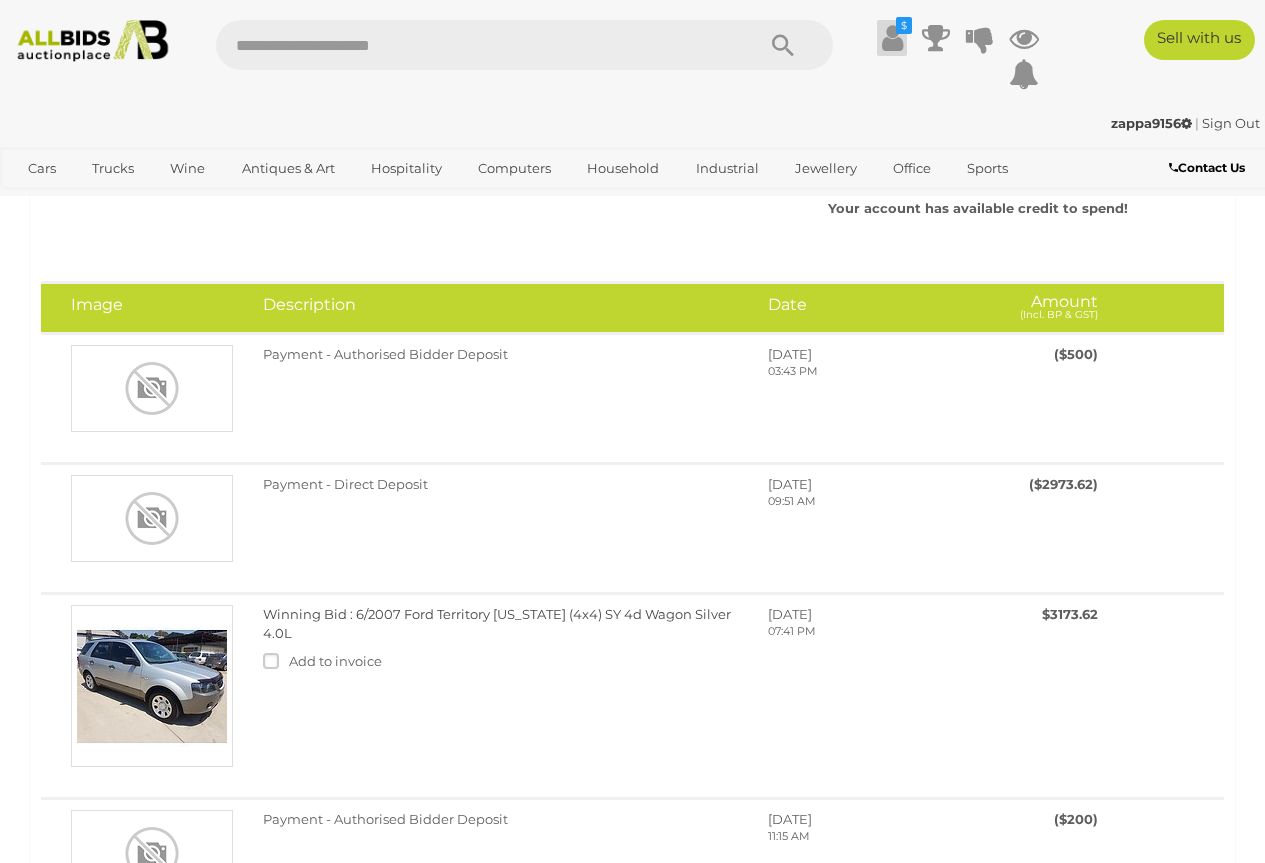 click at bounding box center [892, 38] 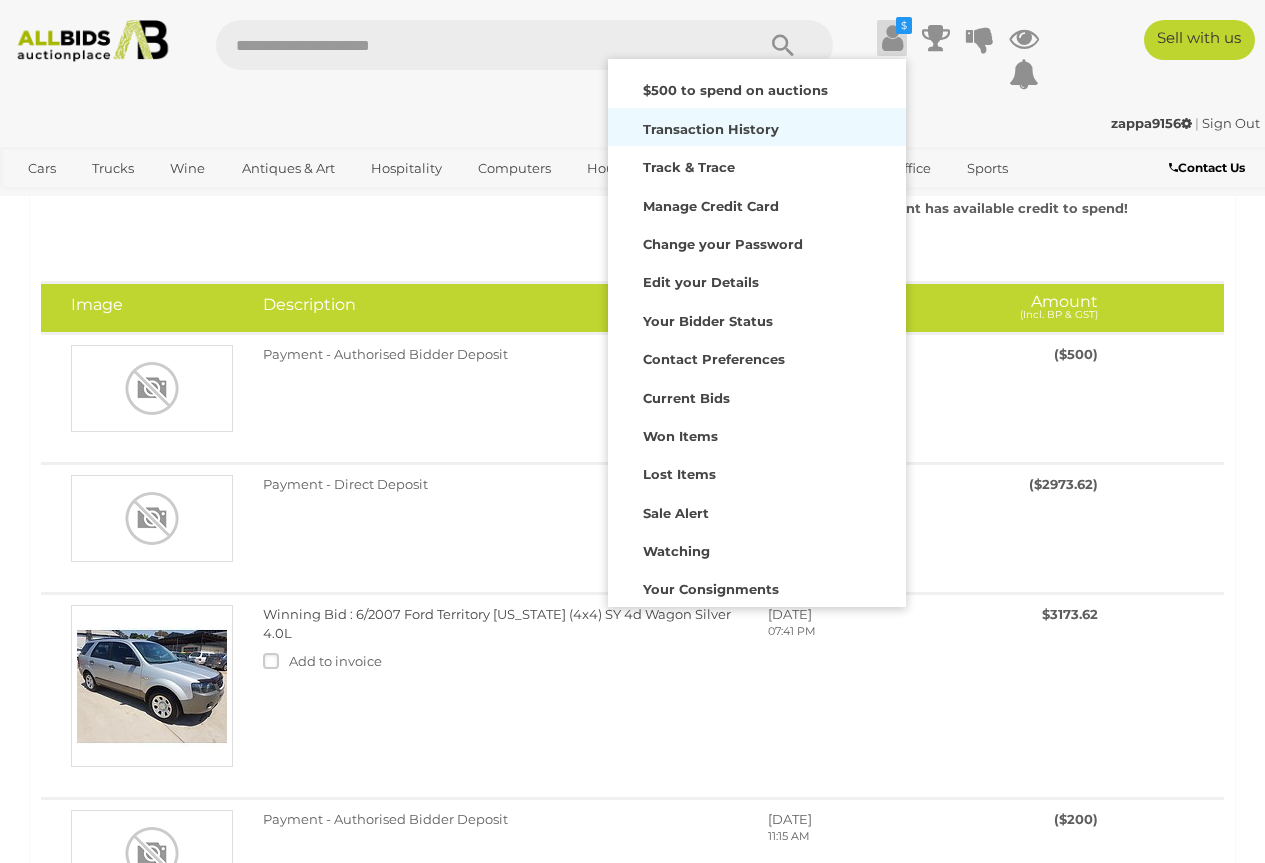 click on "Transaction History" at bounding box center (711, 129) 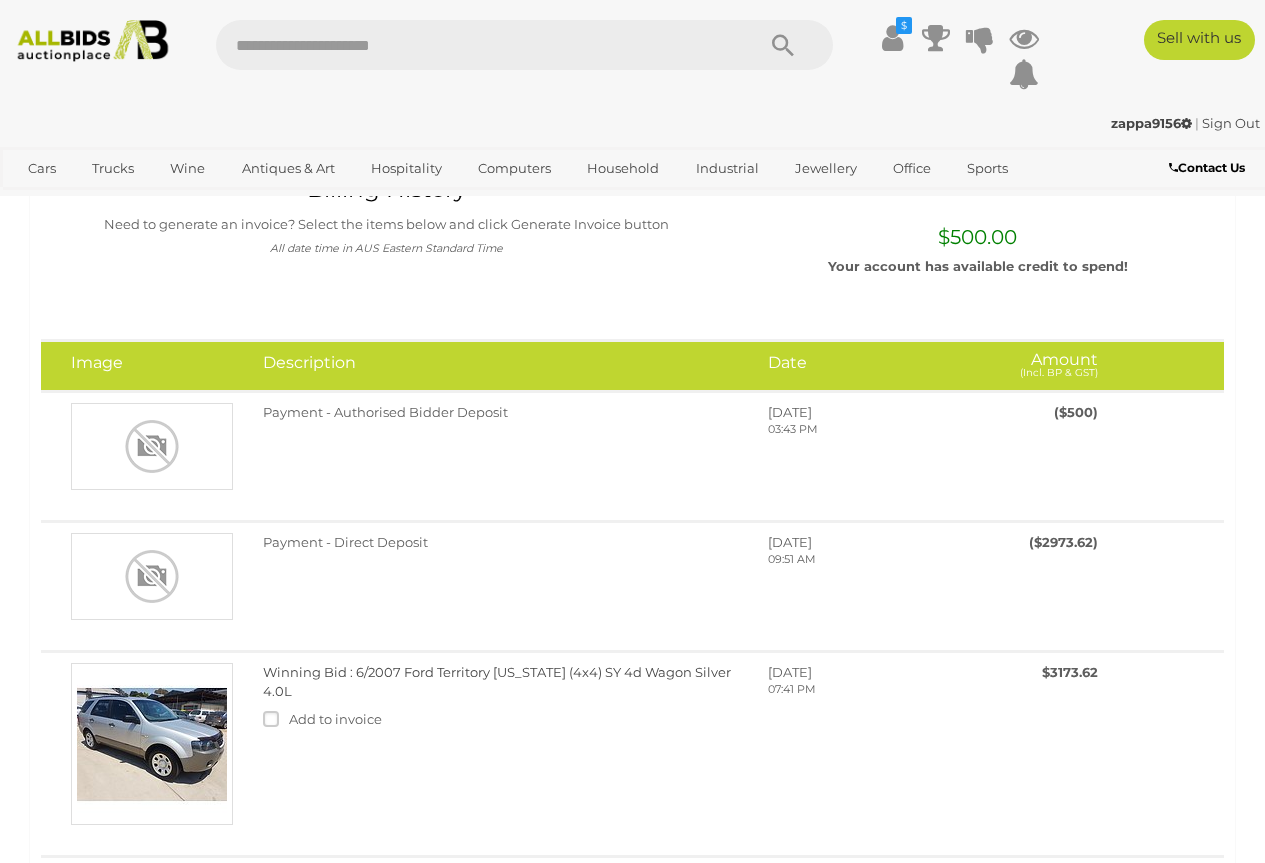 scroll, scrollTop: 0, scrollLeft: 0, axis: both 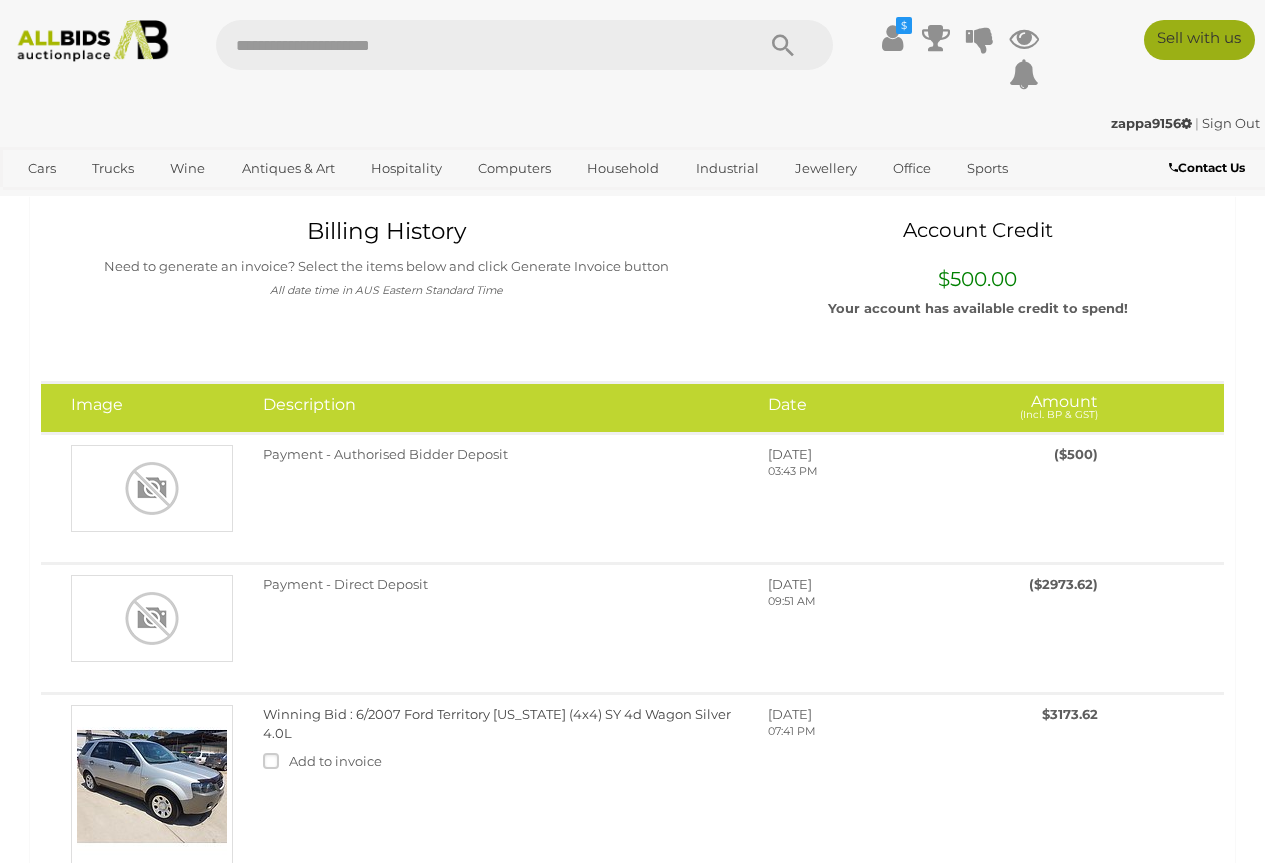 click on "Sell with us" at bounding box center (1199, 40) 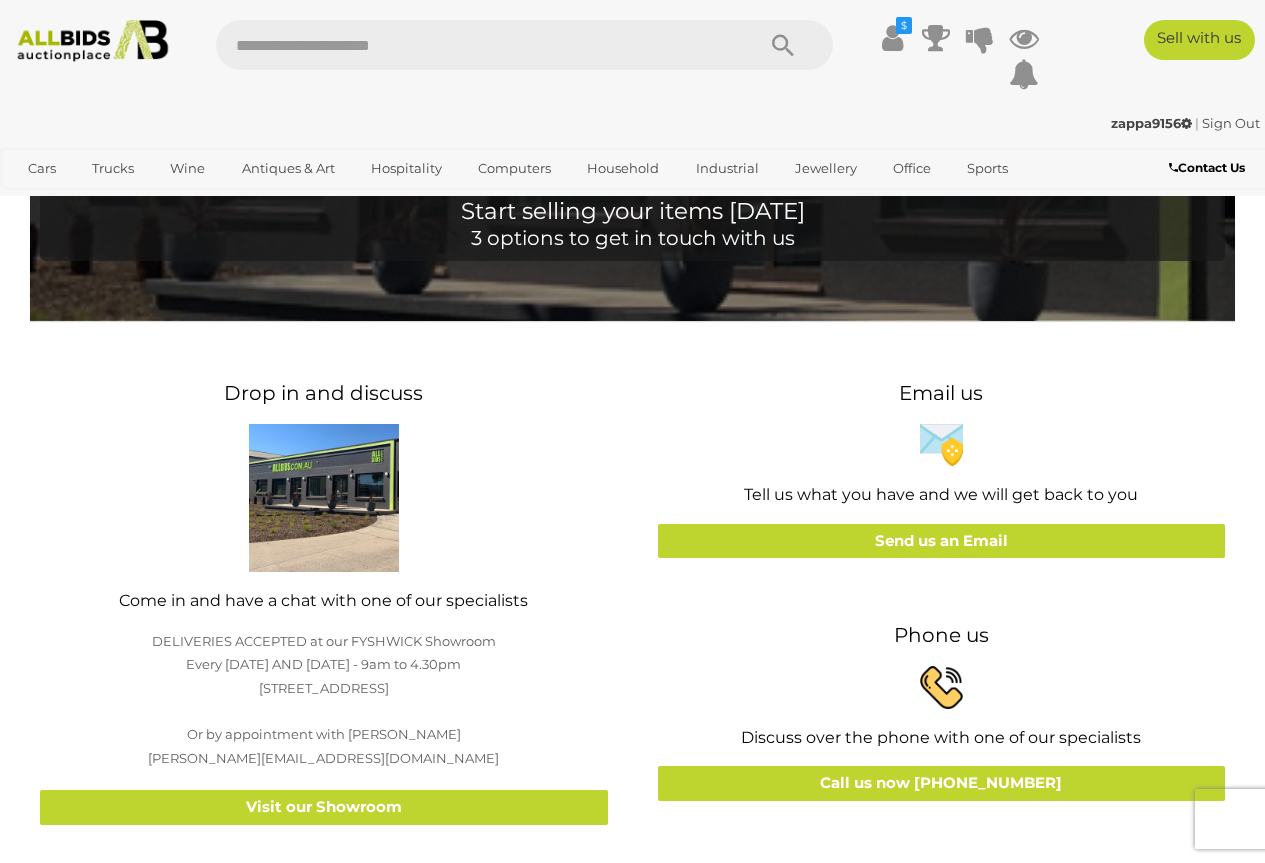 scroll, scrollTop: 0, scrollLeft: 0, axis: both 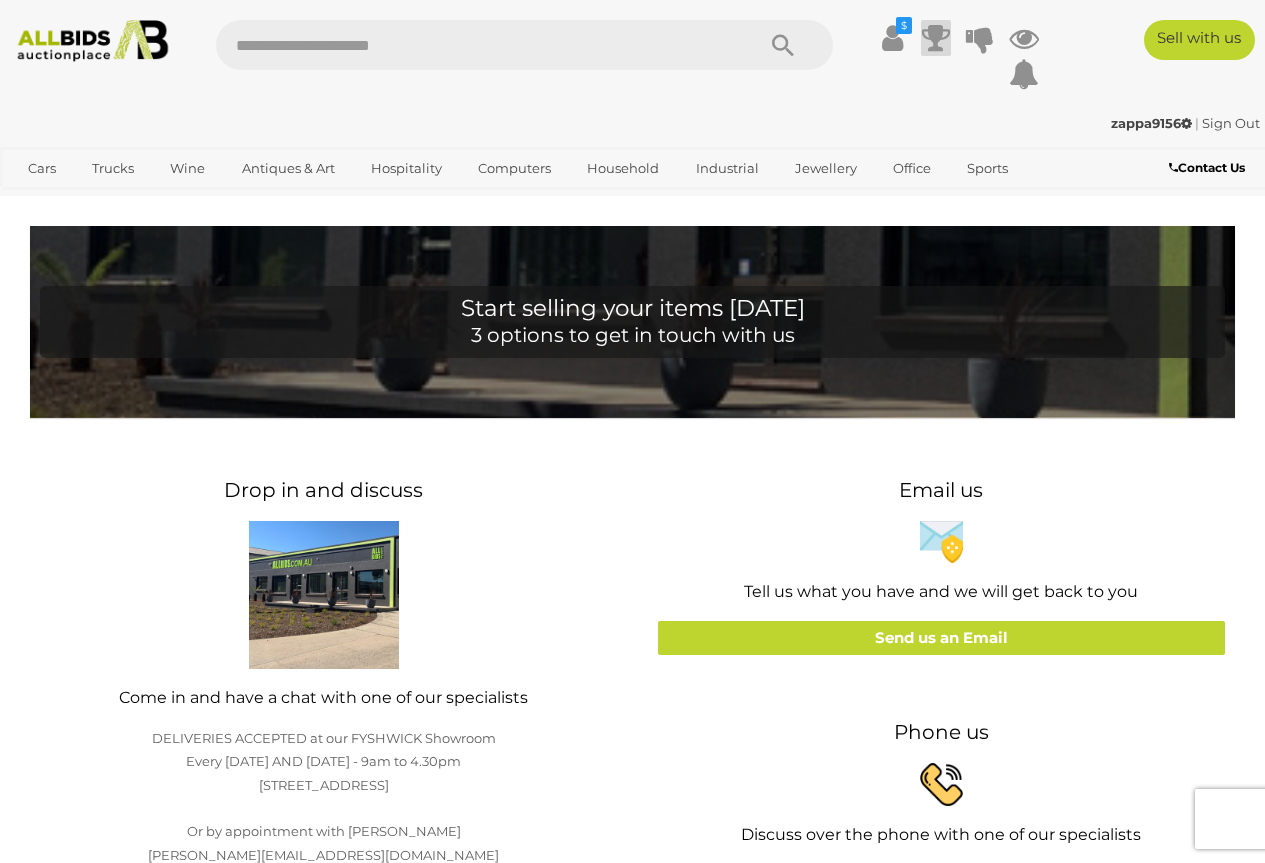 click at bounding box center [936, 38] 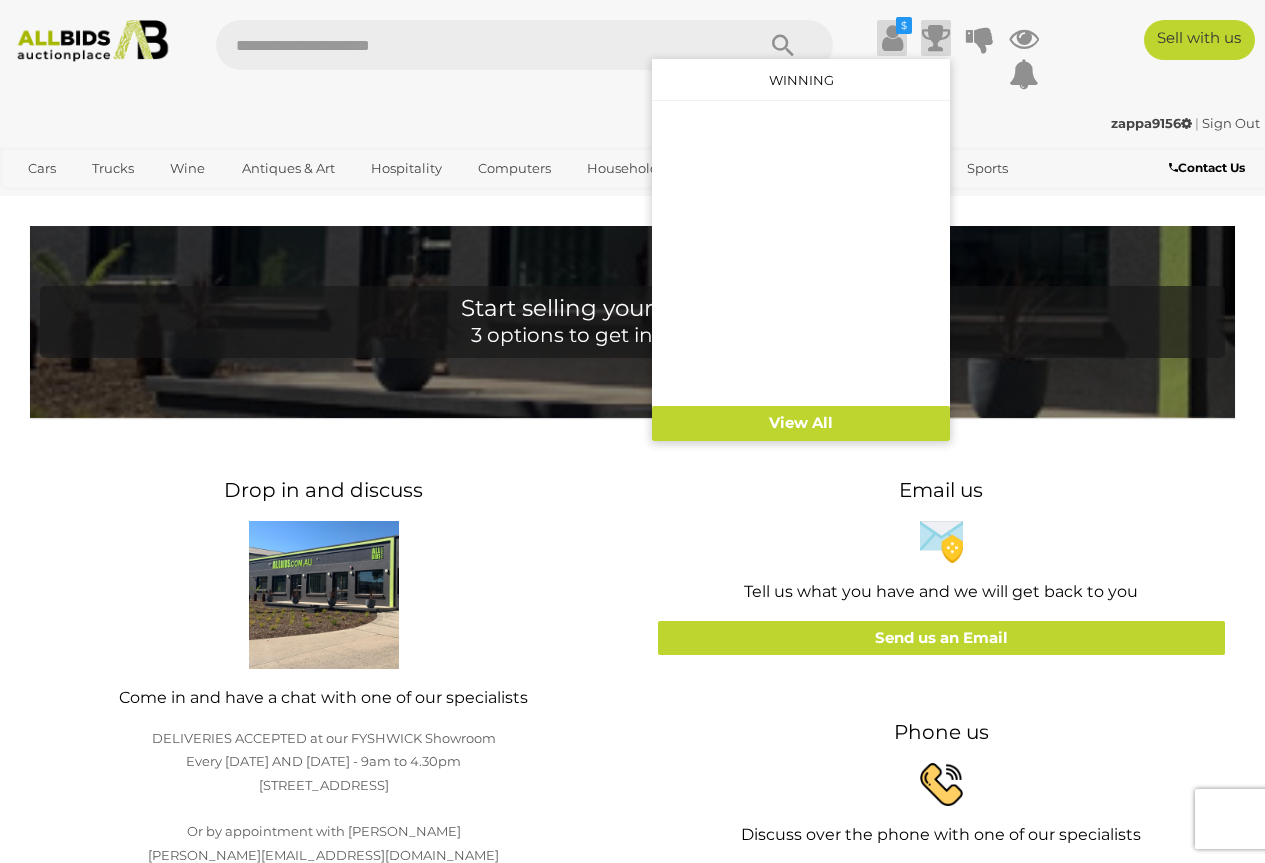 click on "$" at bounding box center (892, 38) 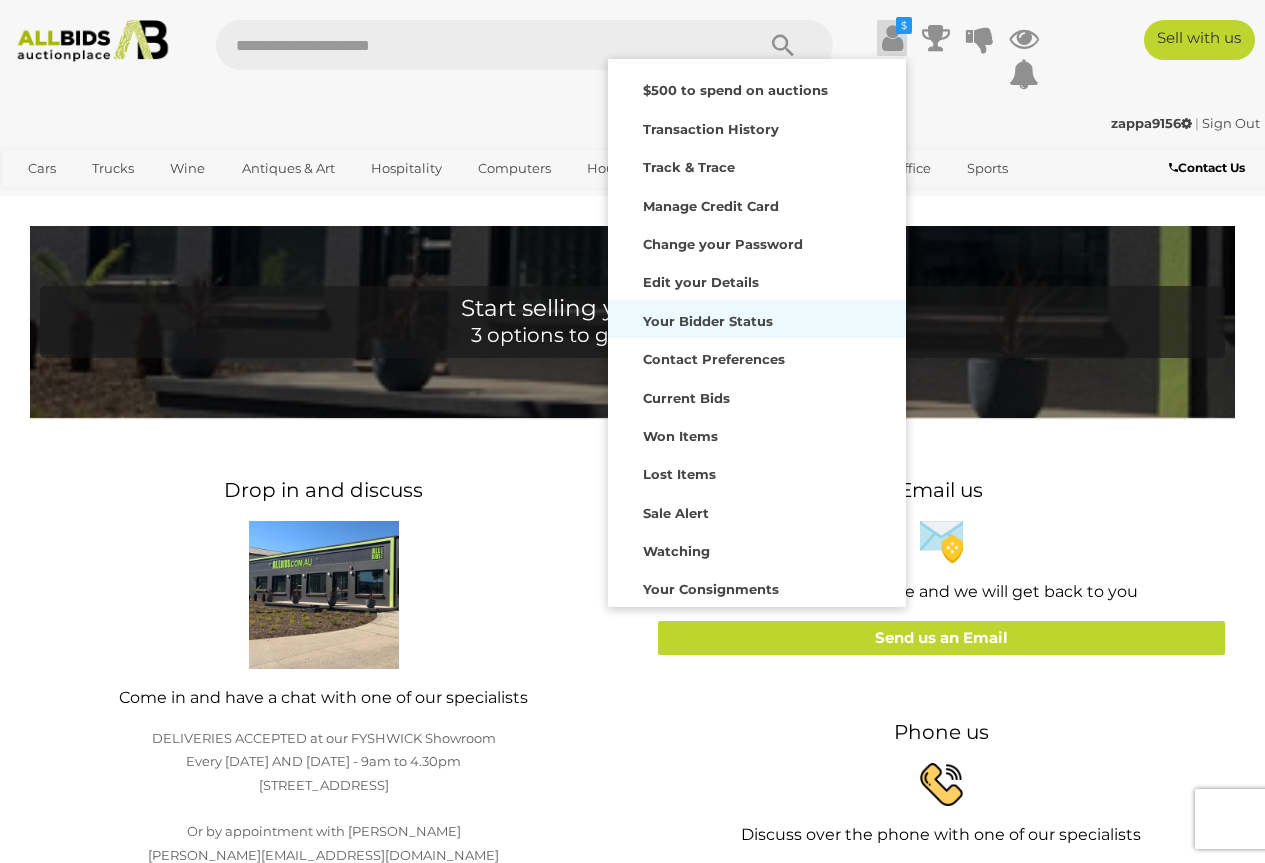 click on "Your Bidder Status" at bounding box center [708, 321] 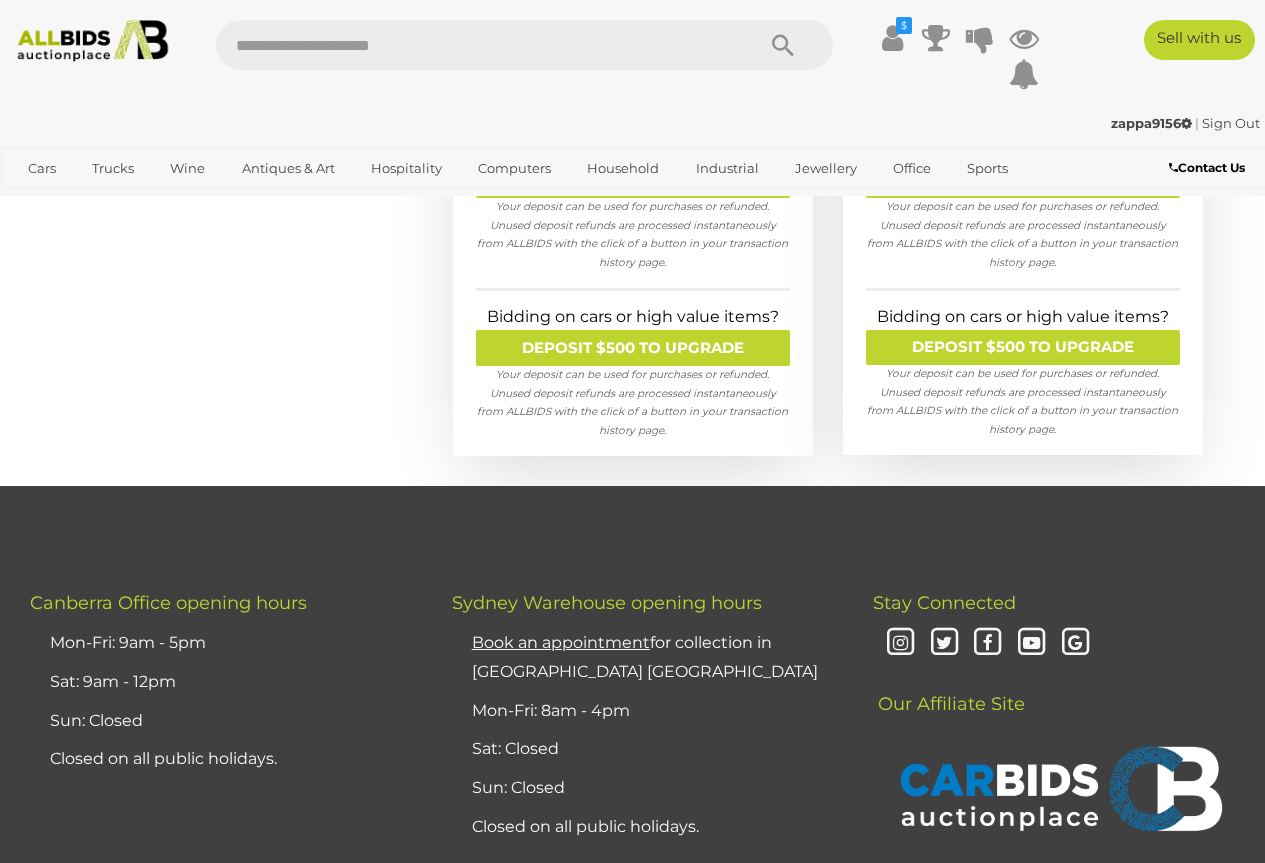 scroll, scrollTop: 700, scrollLeft: 0, axis: vertical 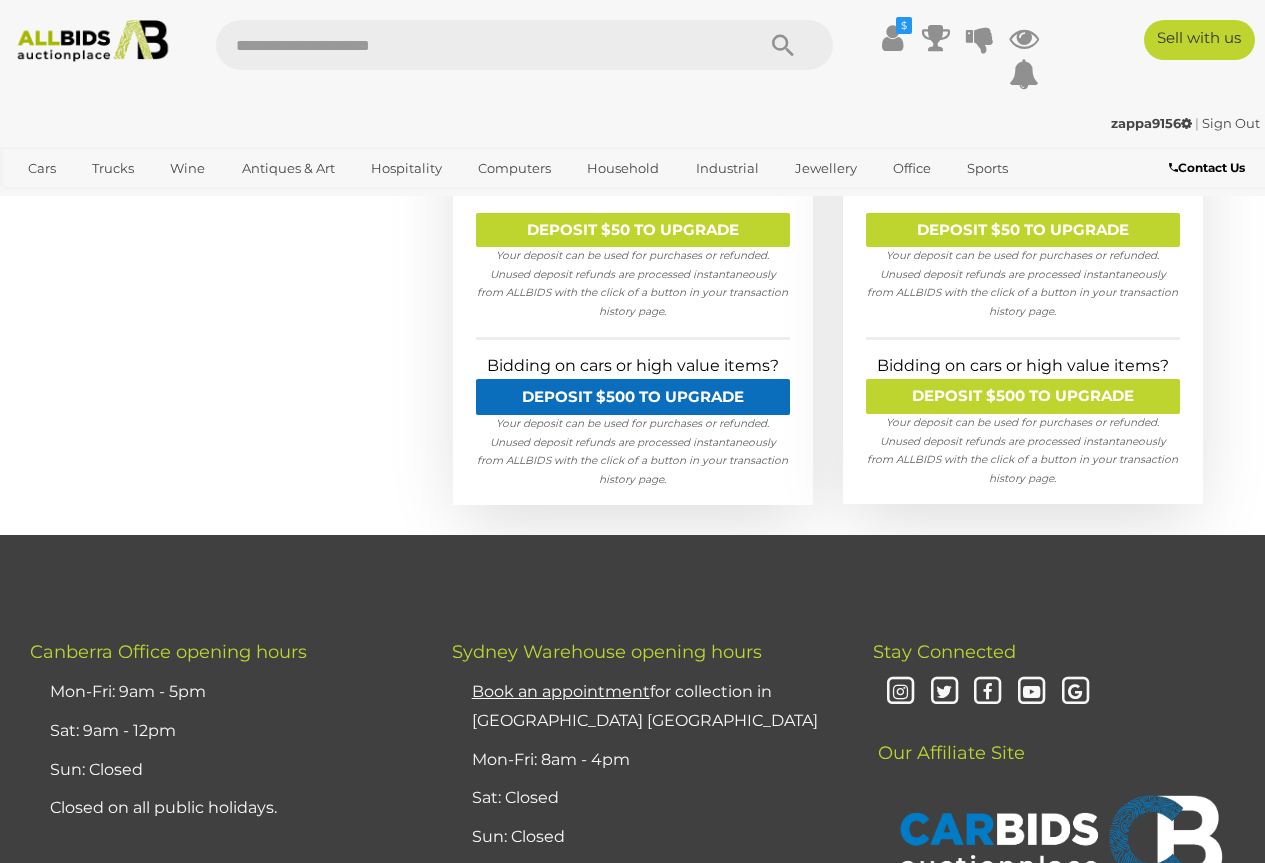 click on "DEPOSIT $500 TO UPGRADE" at bounding box center (633, 396) 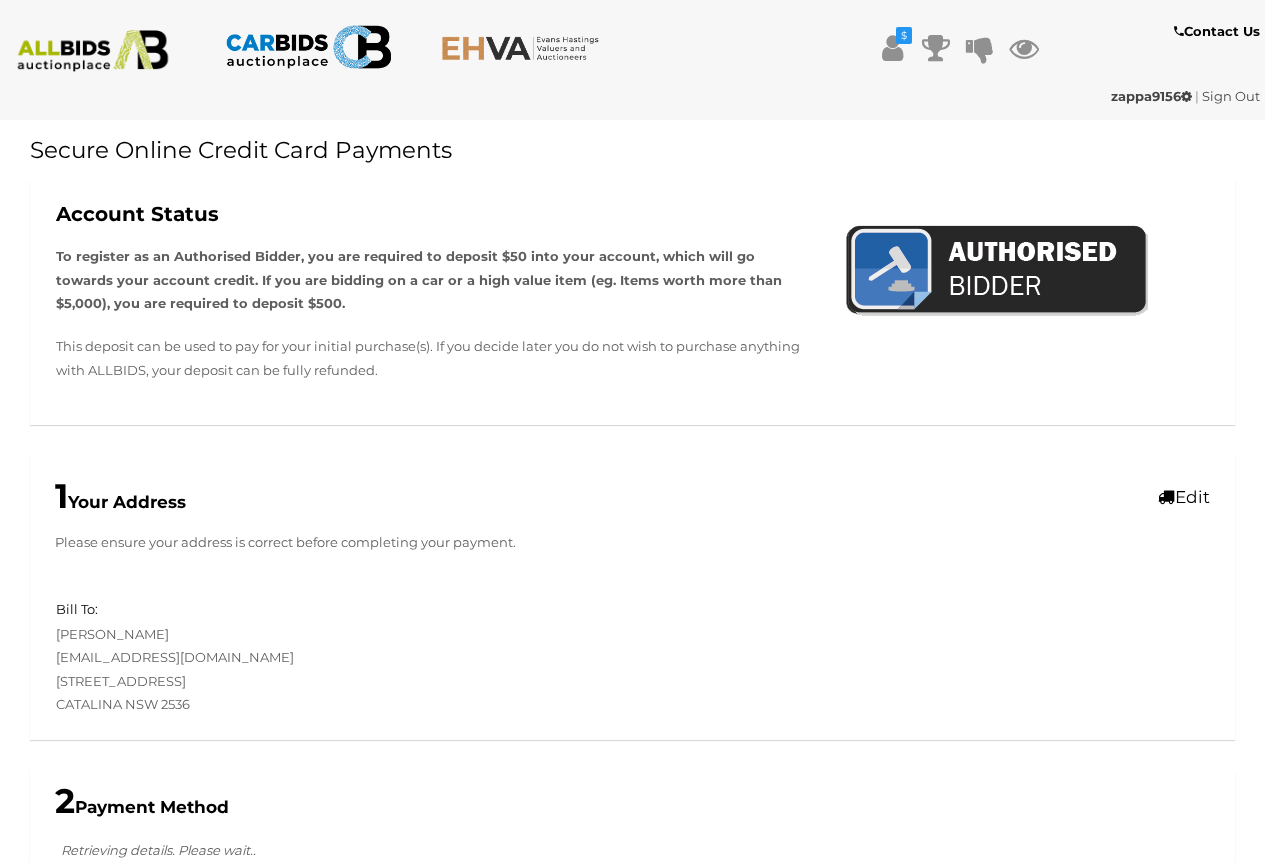 scroll, scrollTop: 0, scrollLeft: 0, axis: both 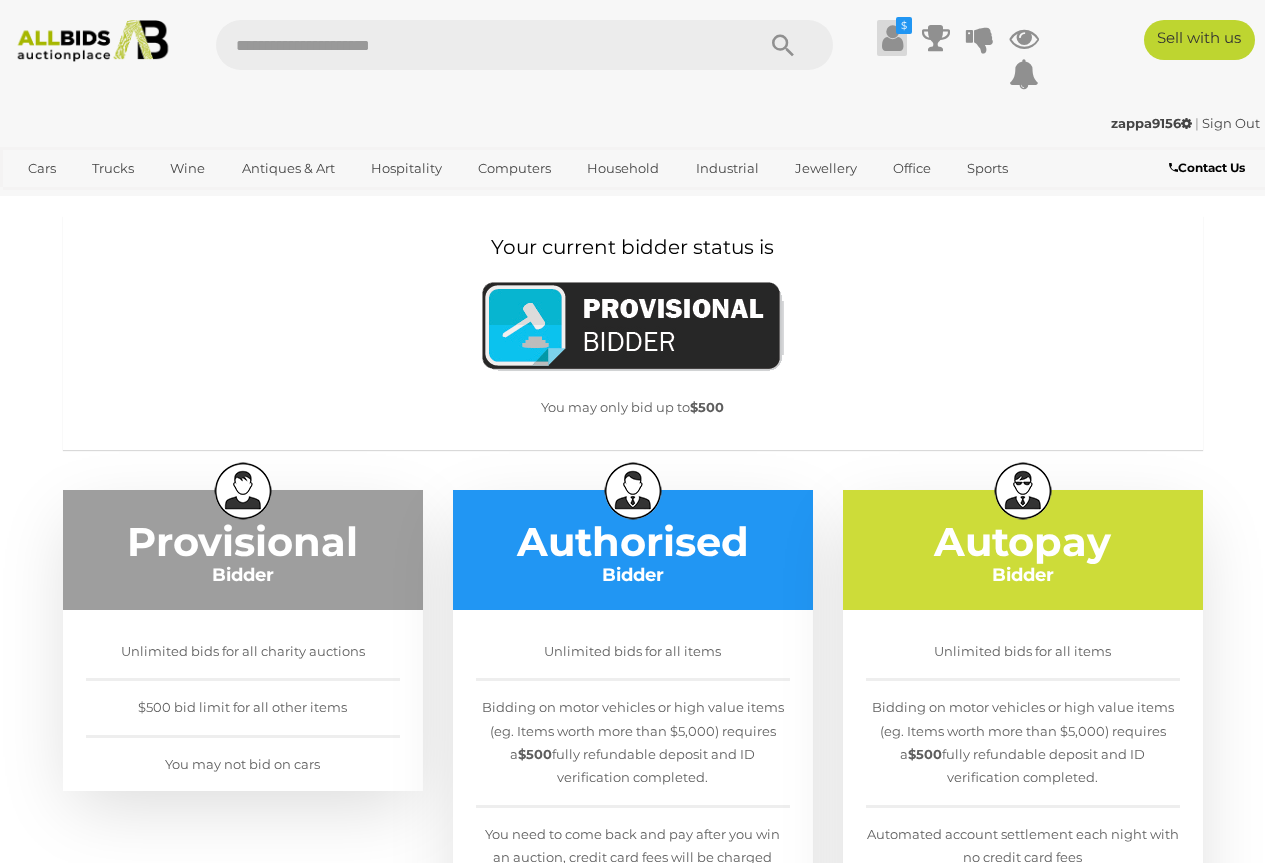 click at bounding box center (892, 38) 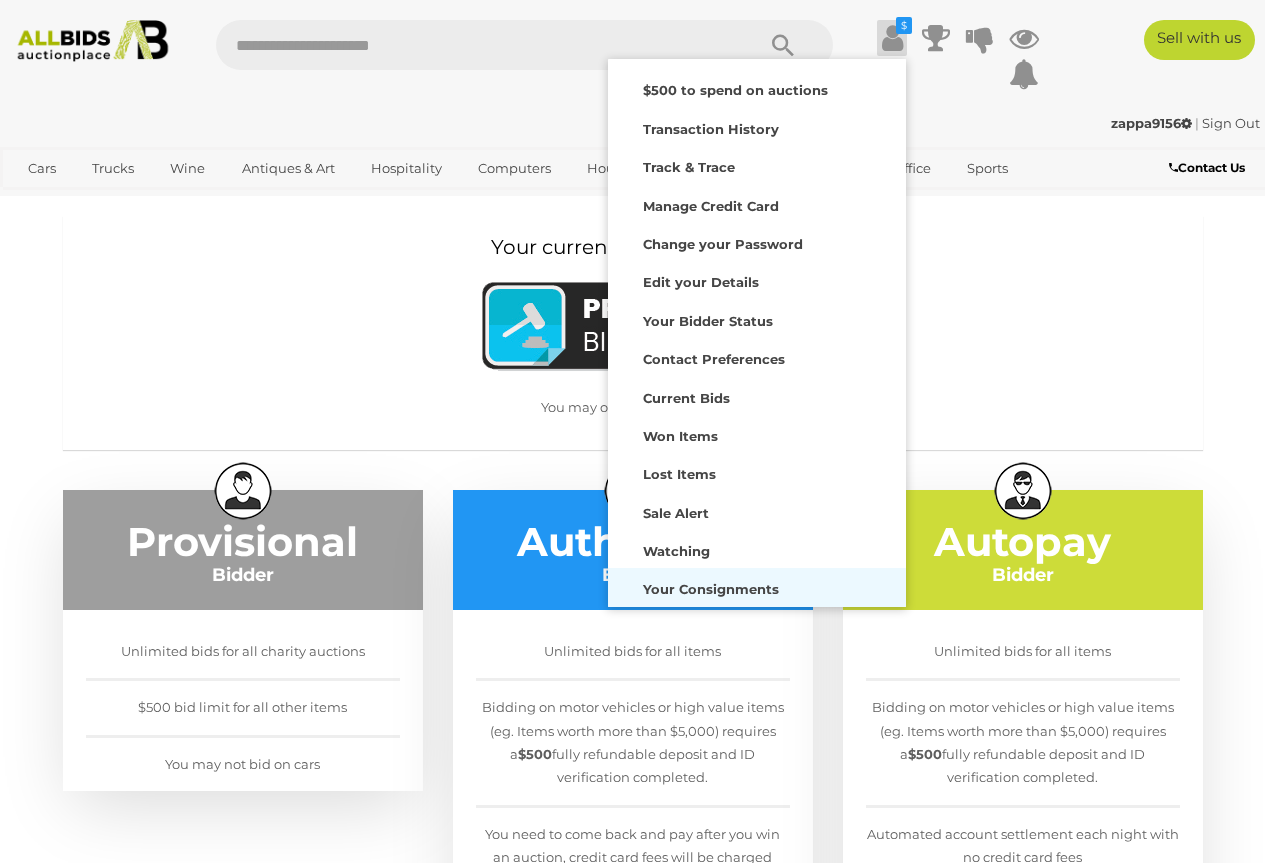click on "Your Consignments" at bounding box center [711, 589] 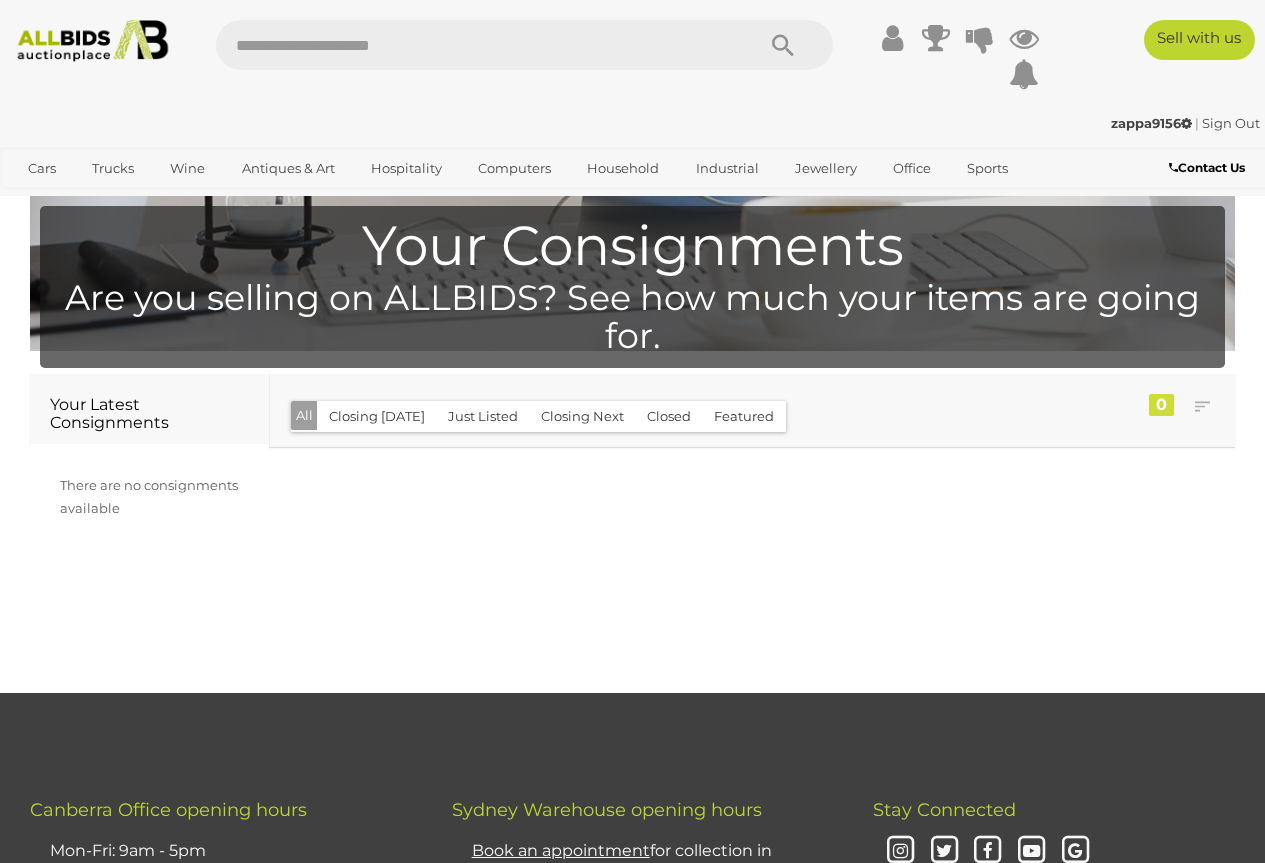scroll, scrollTop: 0, scrollLeft: 0, axis: both 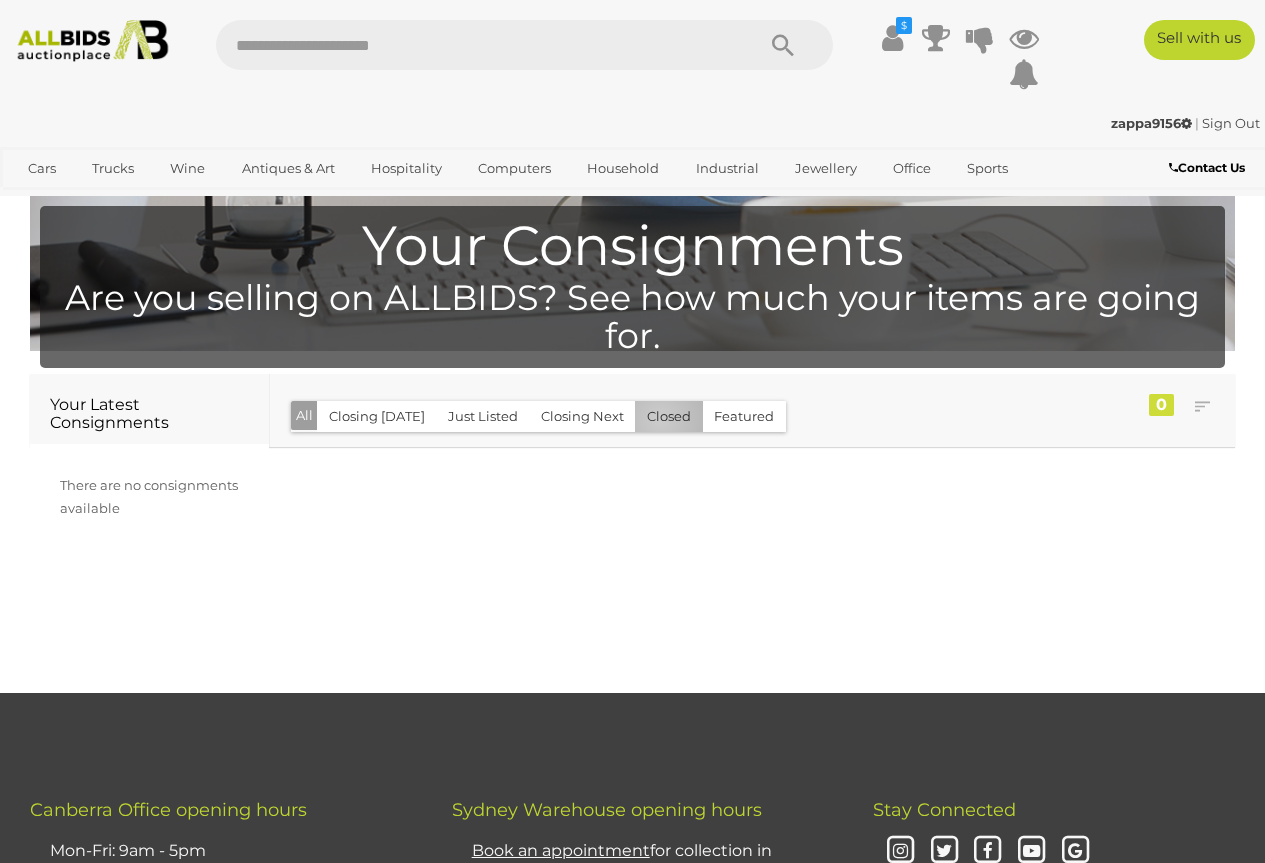 click on "Closed" at bounding box center (669, 416) 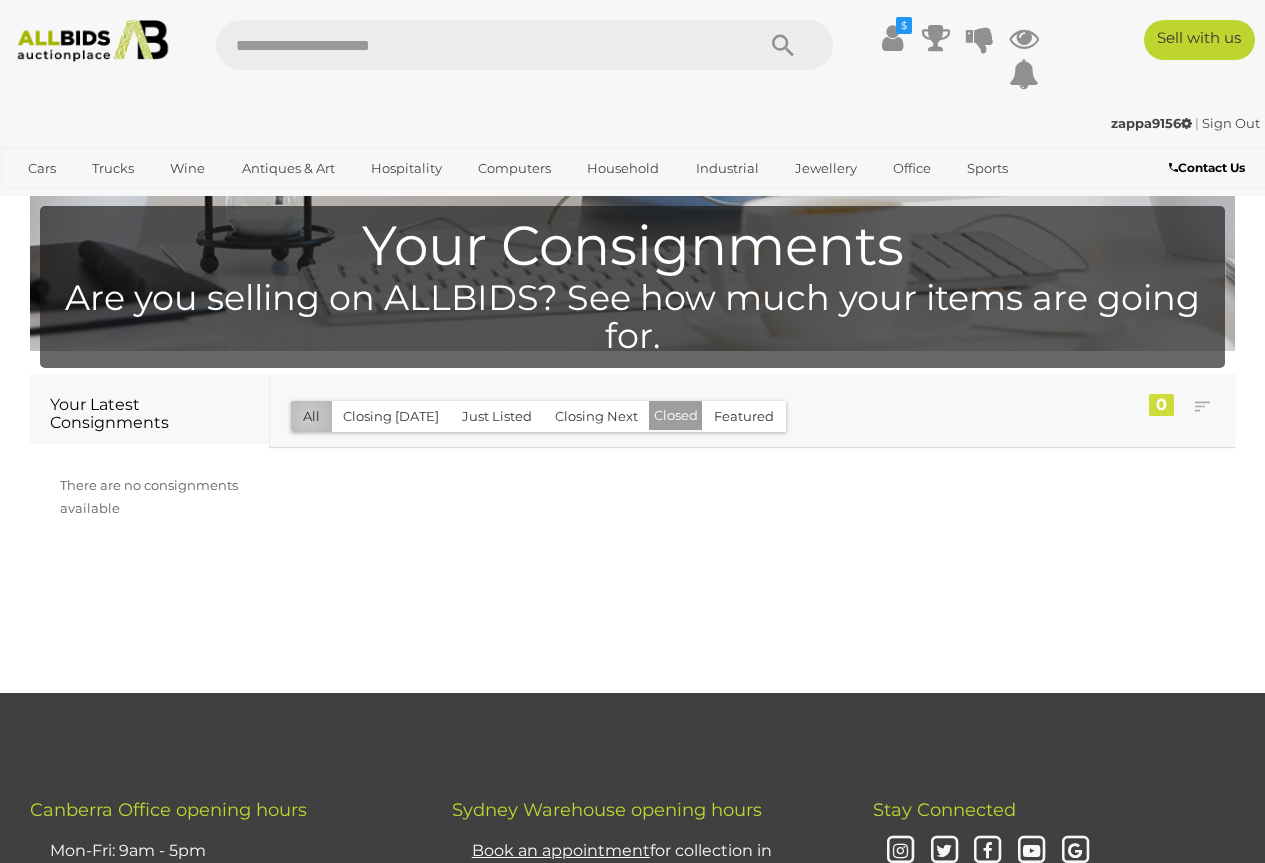 click on "All" at bounding box center [311, 416] 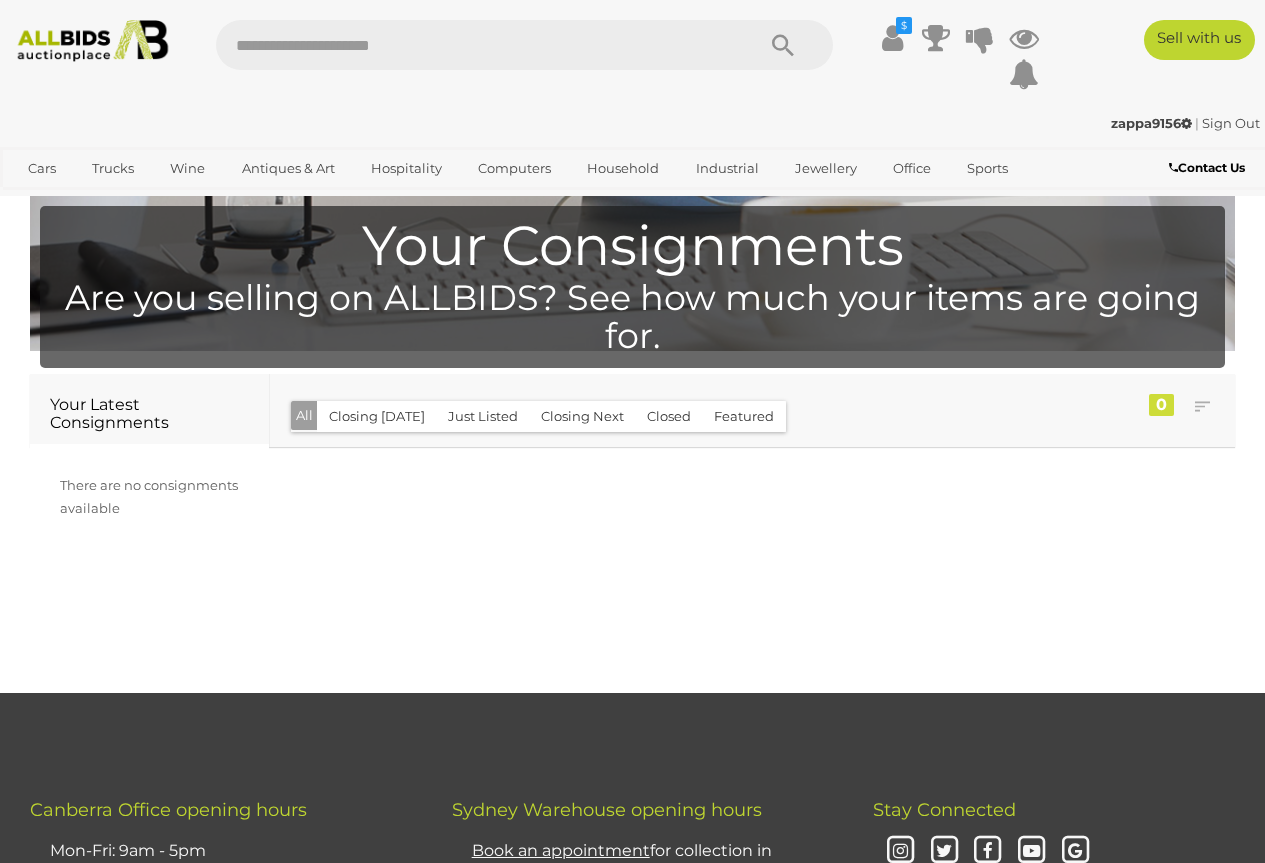 click on "Closed" at bounding box center [669, 416] 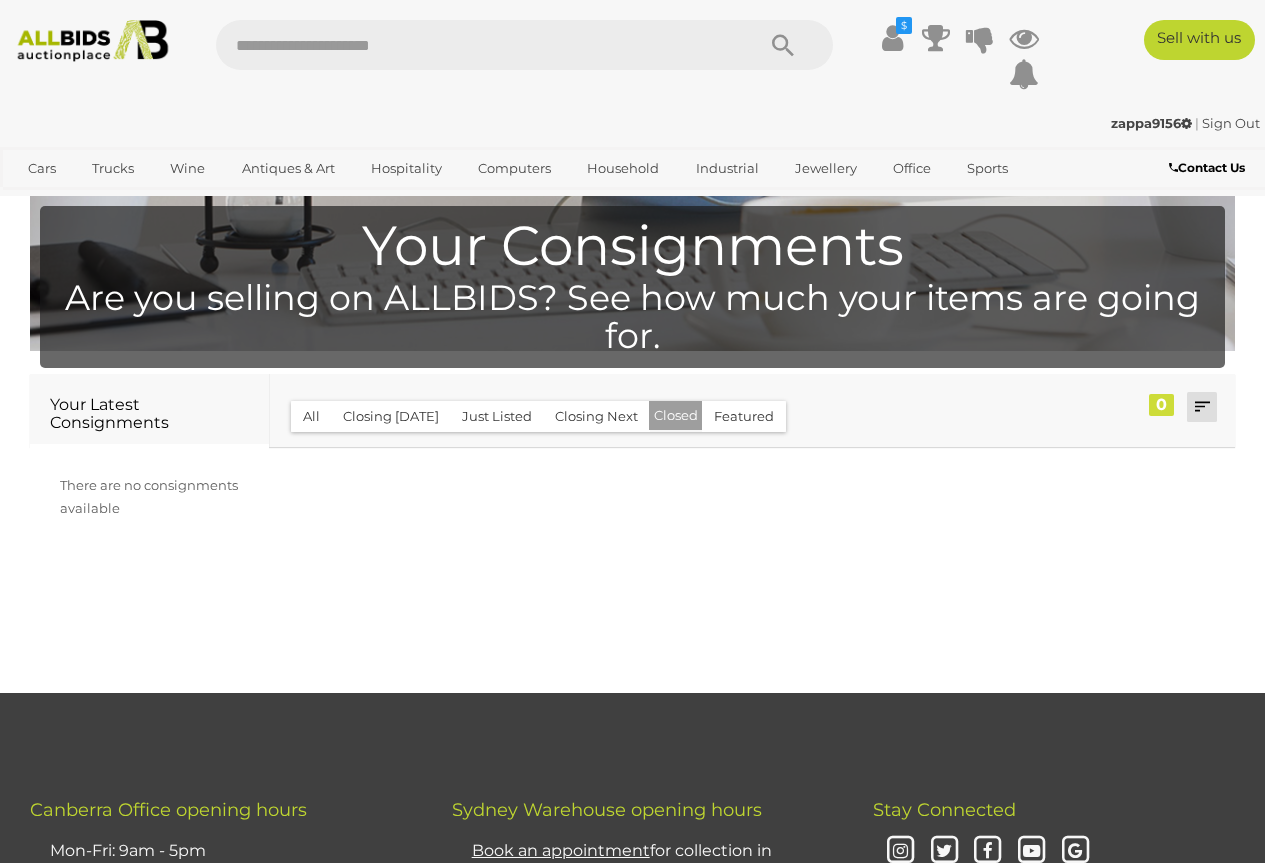 click at bounding box center (1202, 407) 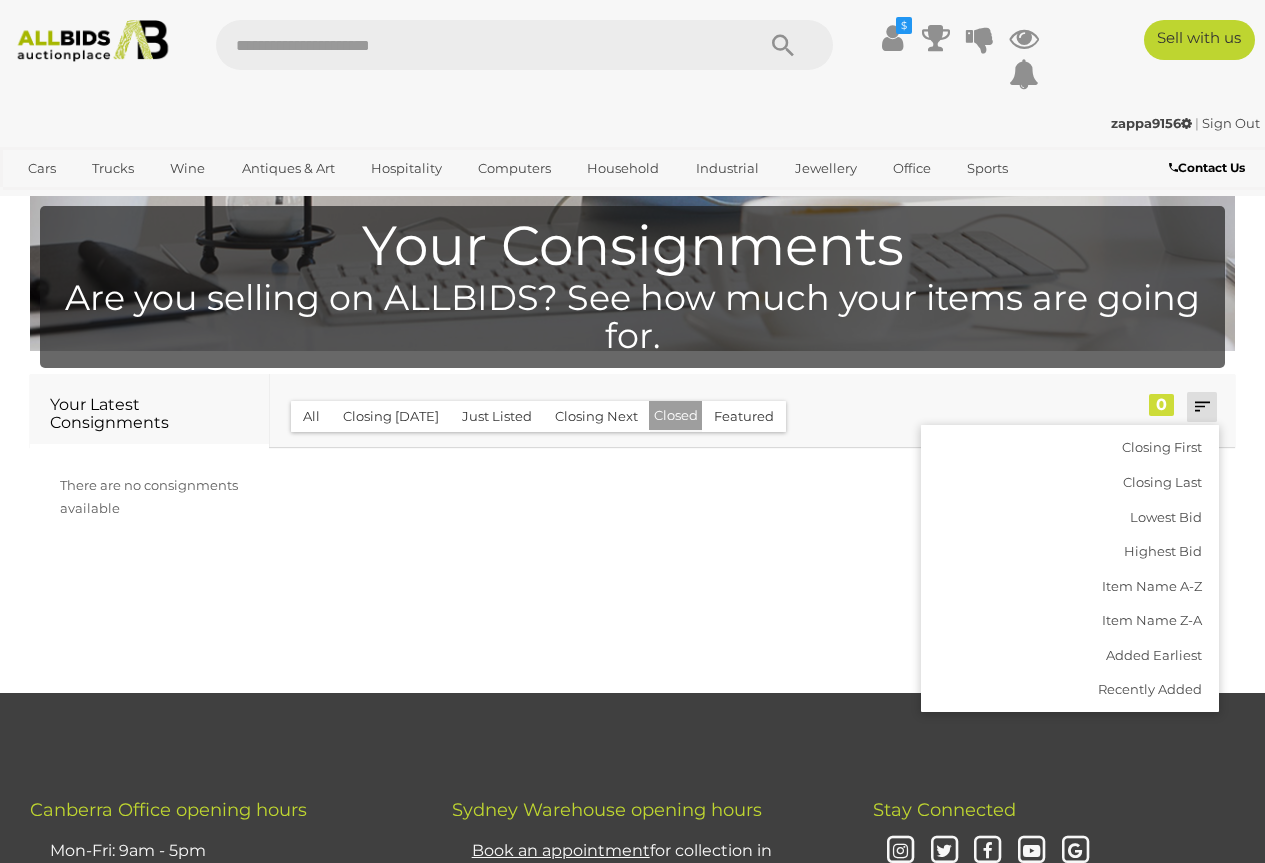 click on "Your Latest Consignments
Loading
All" at bounding box center [632, 464] 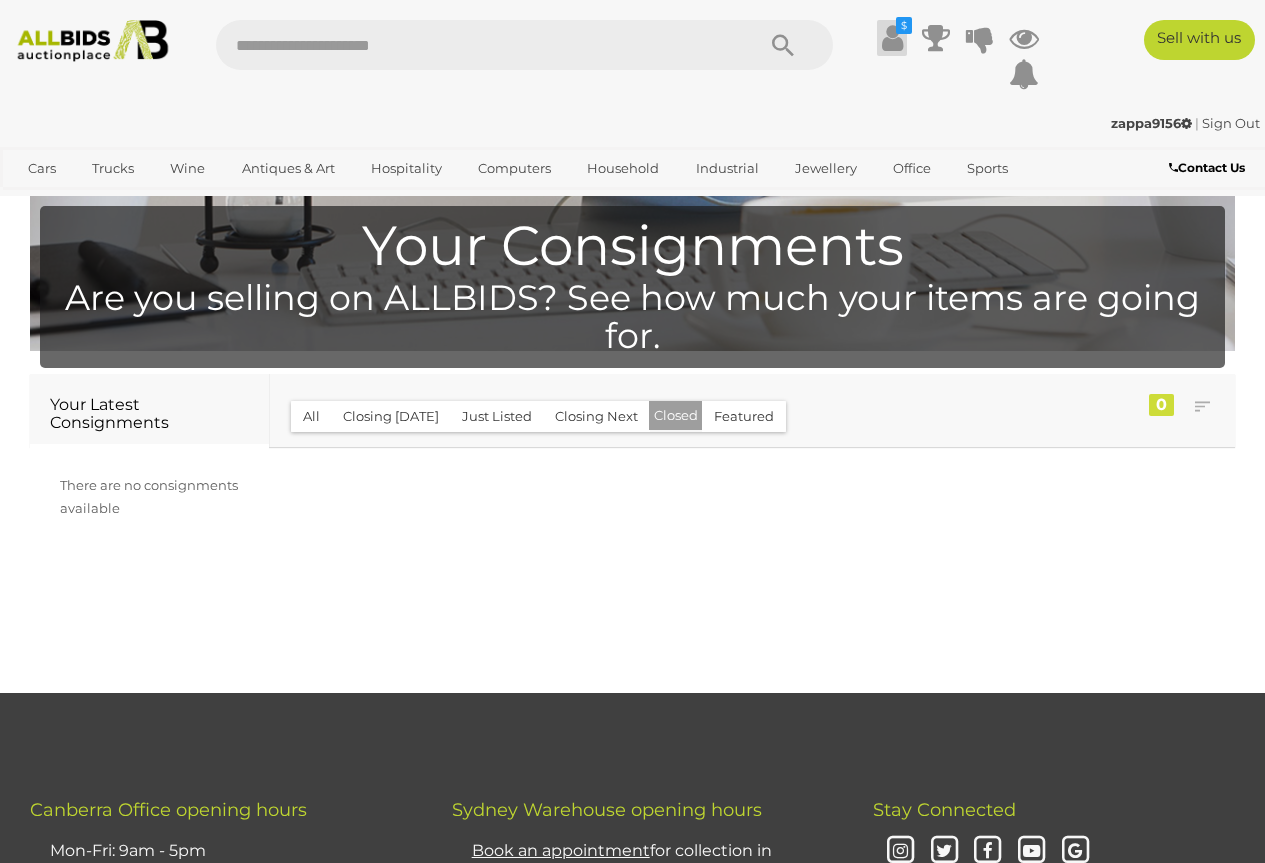 click at bounding box center [892, 38] 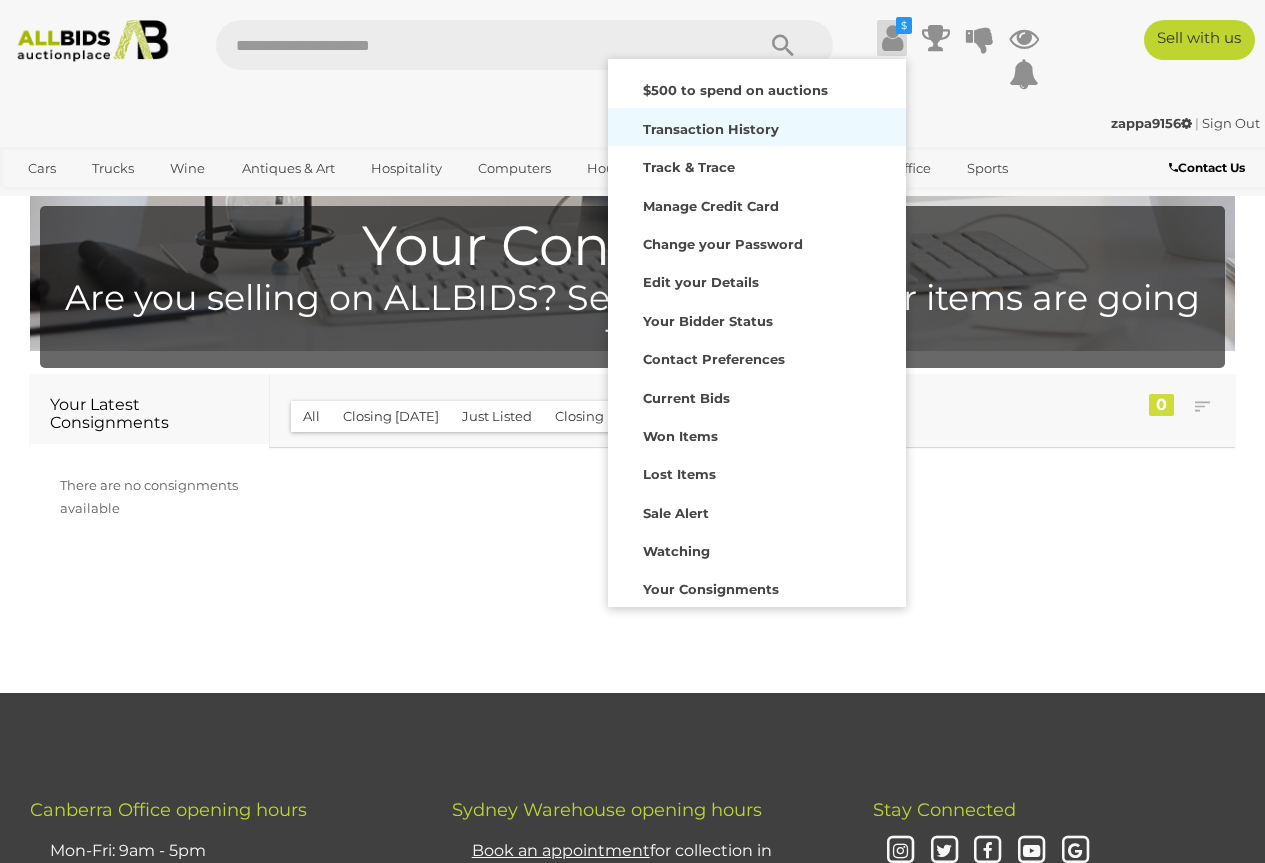click on "Transaction History" at bounding box center [711, 129] 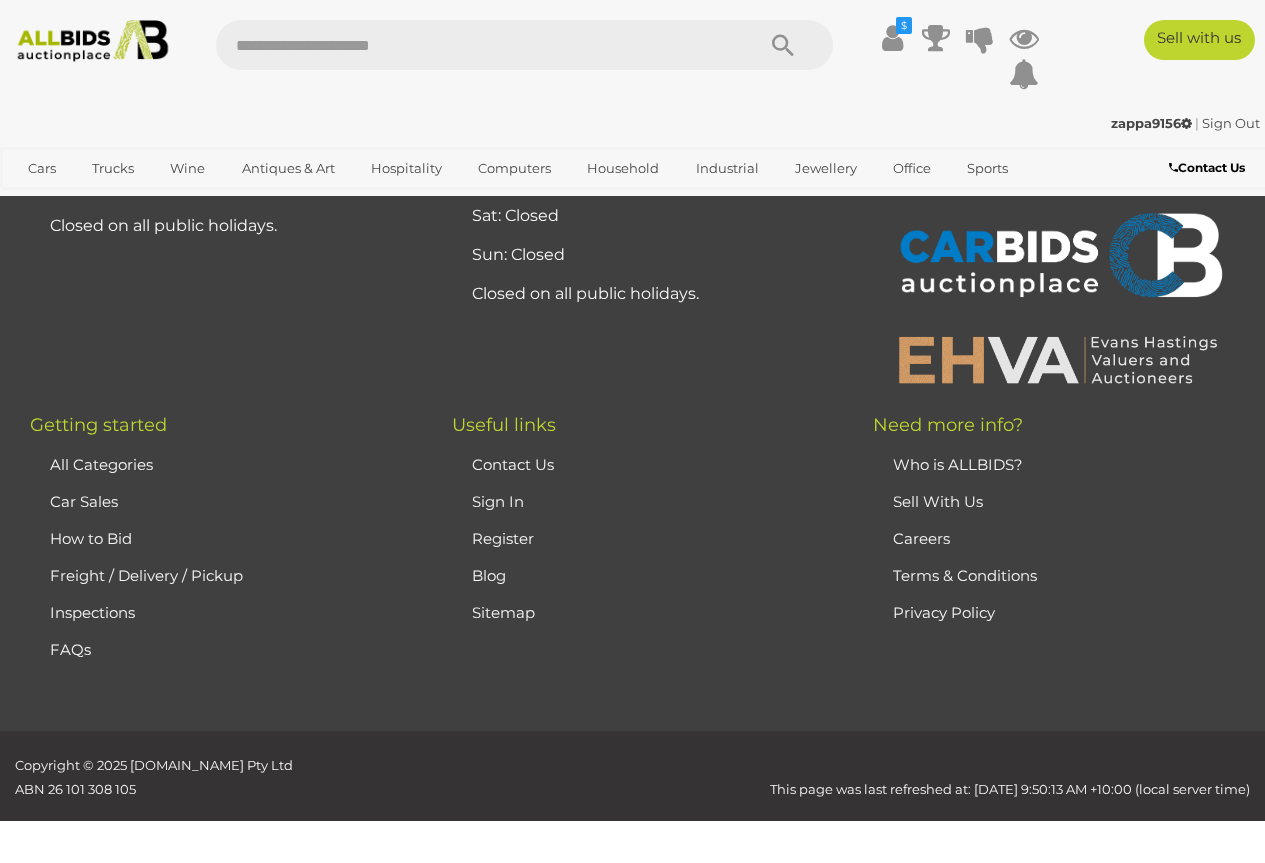 scroll, scrollTop: 1751, scrollLeft: 0, axis: vertical 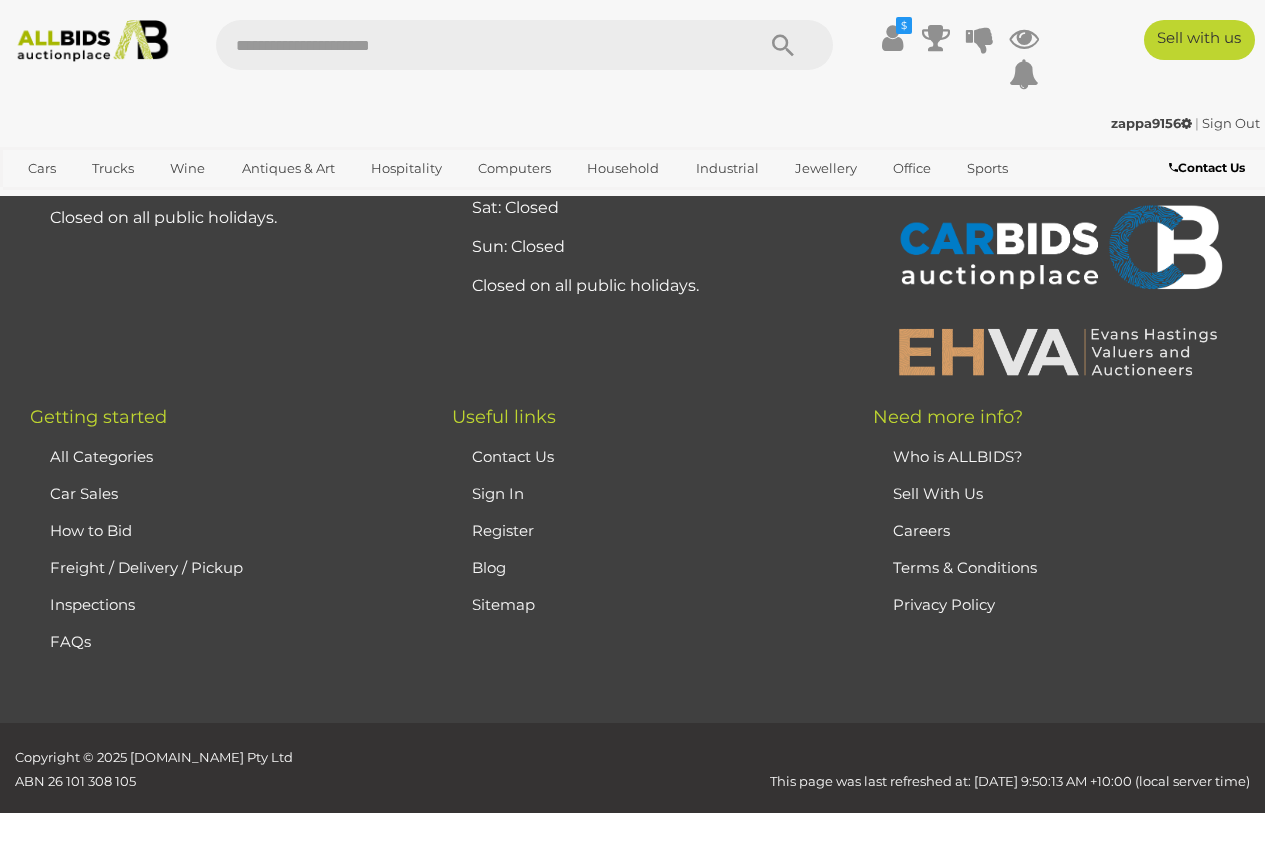 click on "Contact Us" at bounding box center (513, 456) 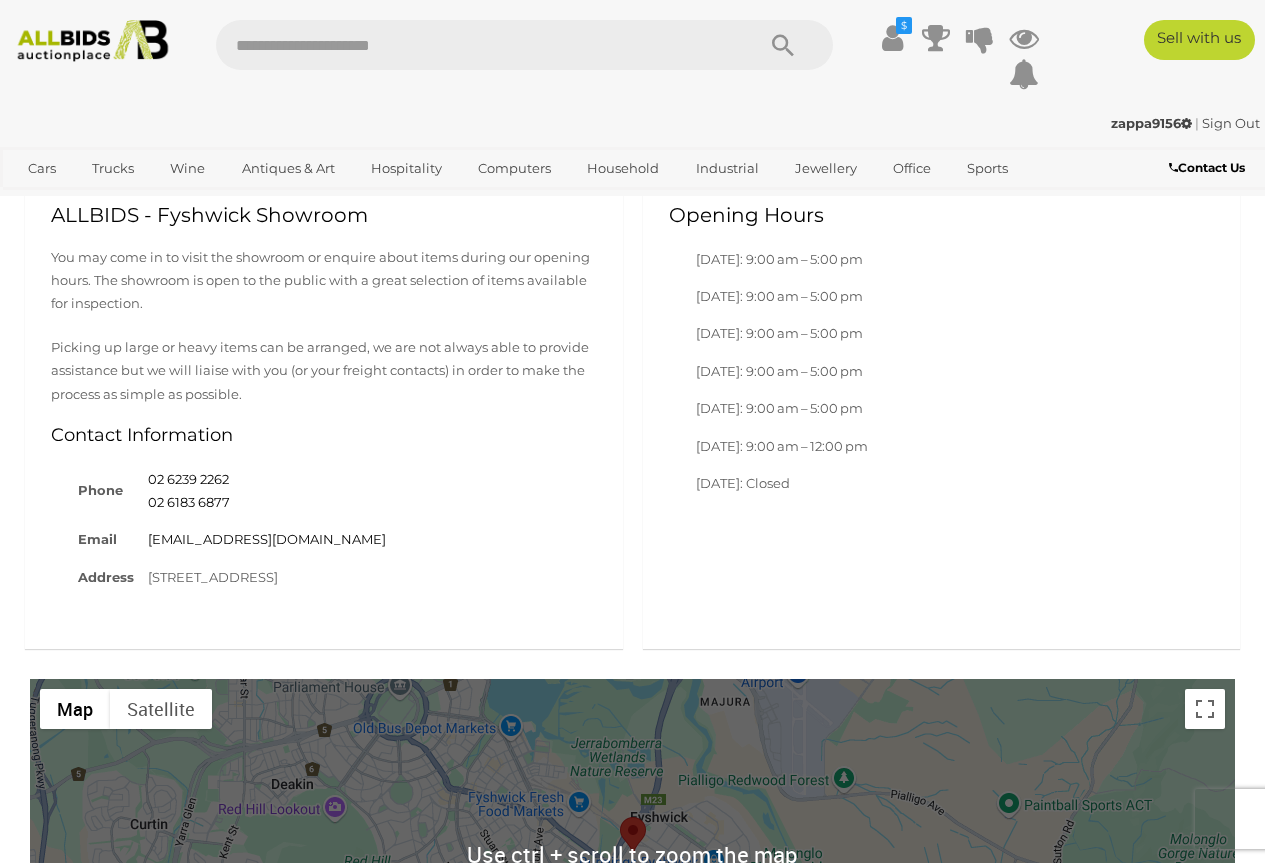 scroll, scrollTop: 1100, scrollLeft: 0, axis: vertical 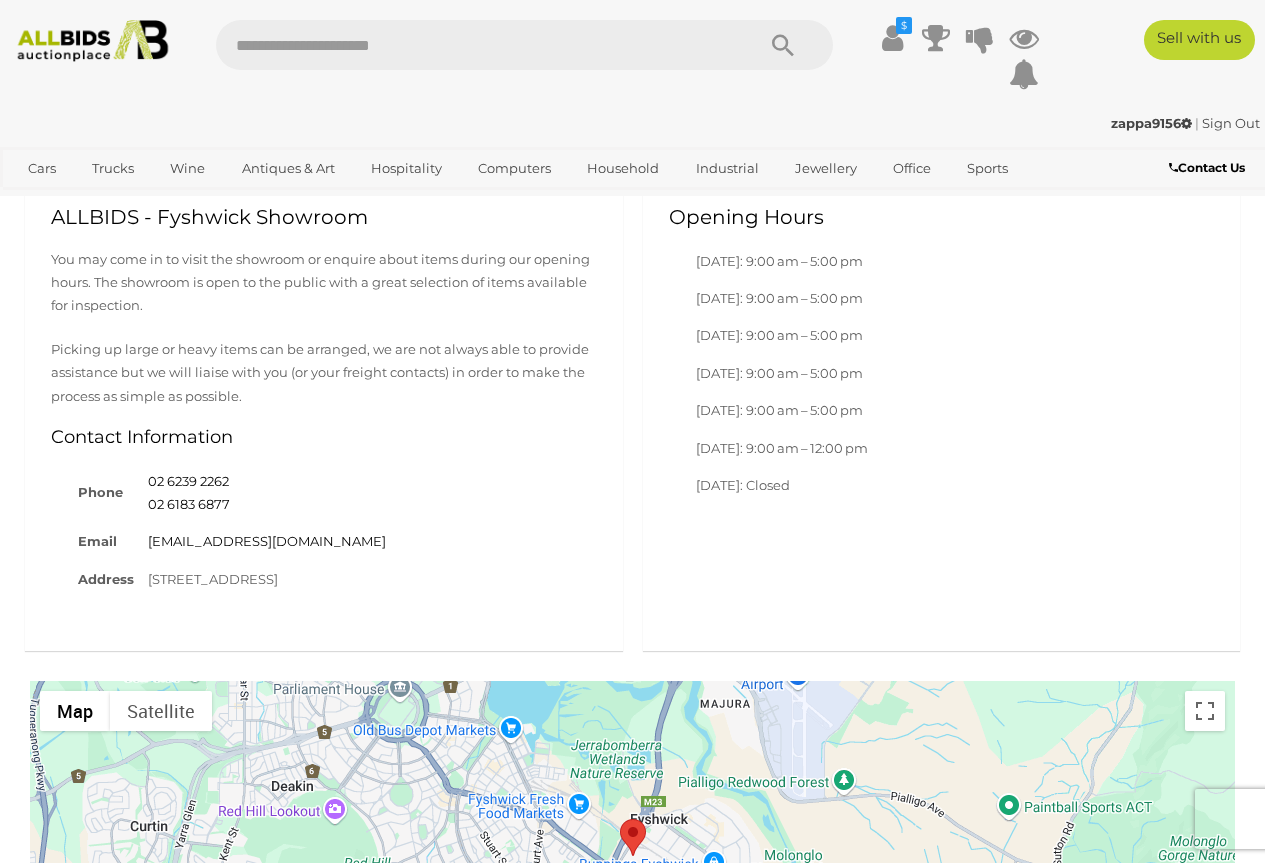 click on "zappa9156" at bounding box center (1151, 123) 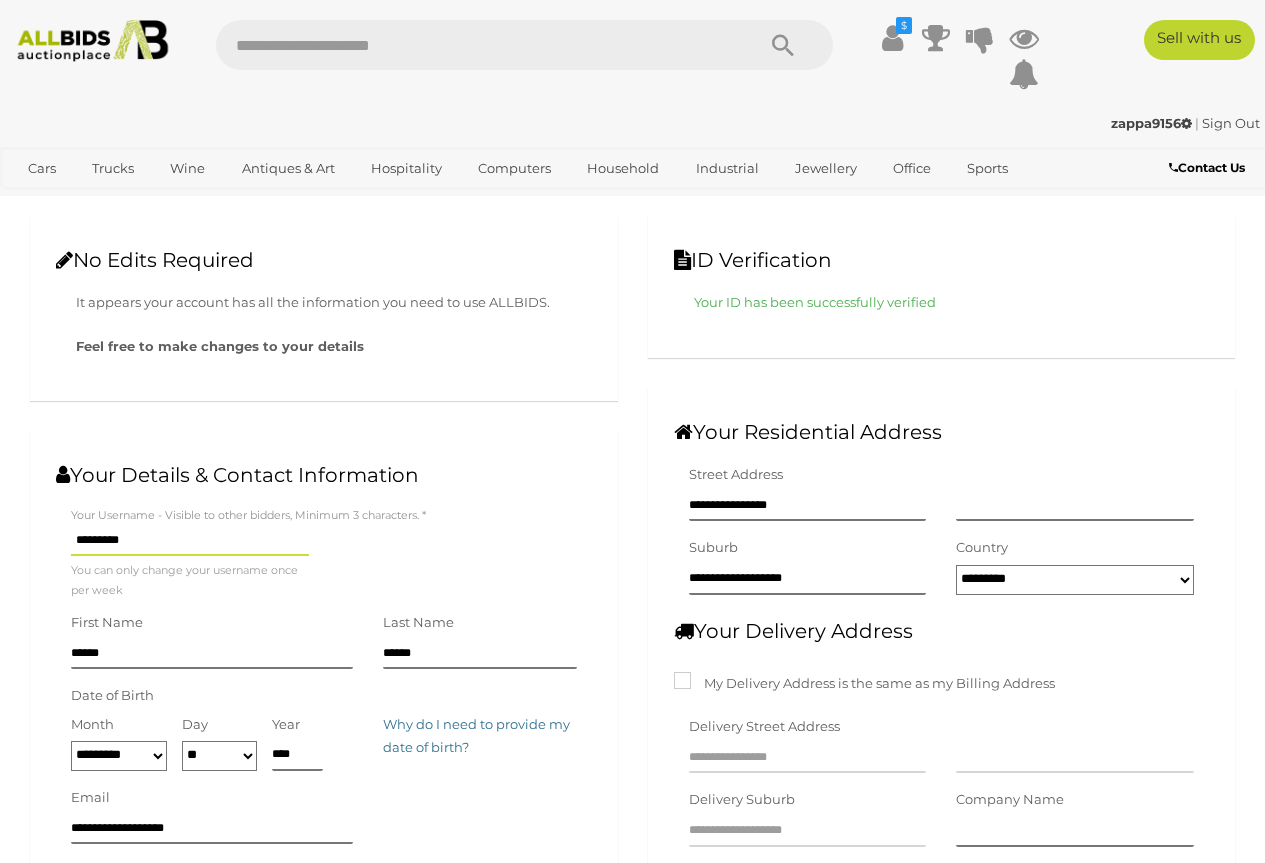 scroll, scrollTop: 0, scrollLeft: 0, axis: both 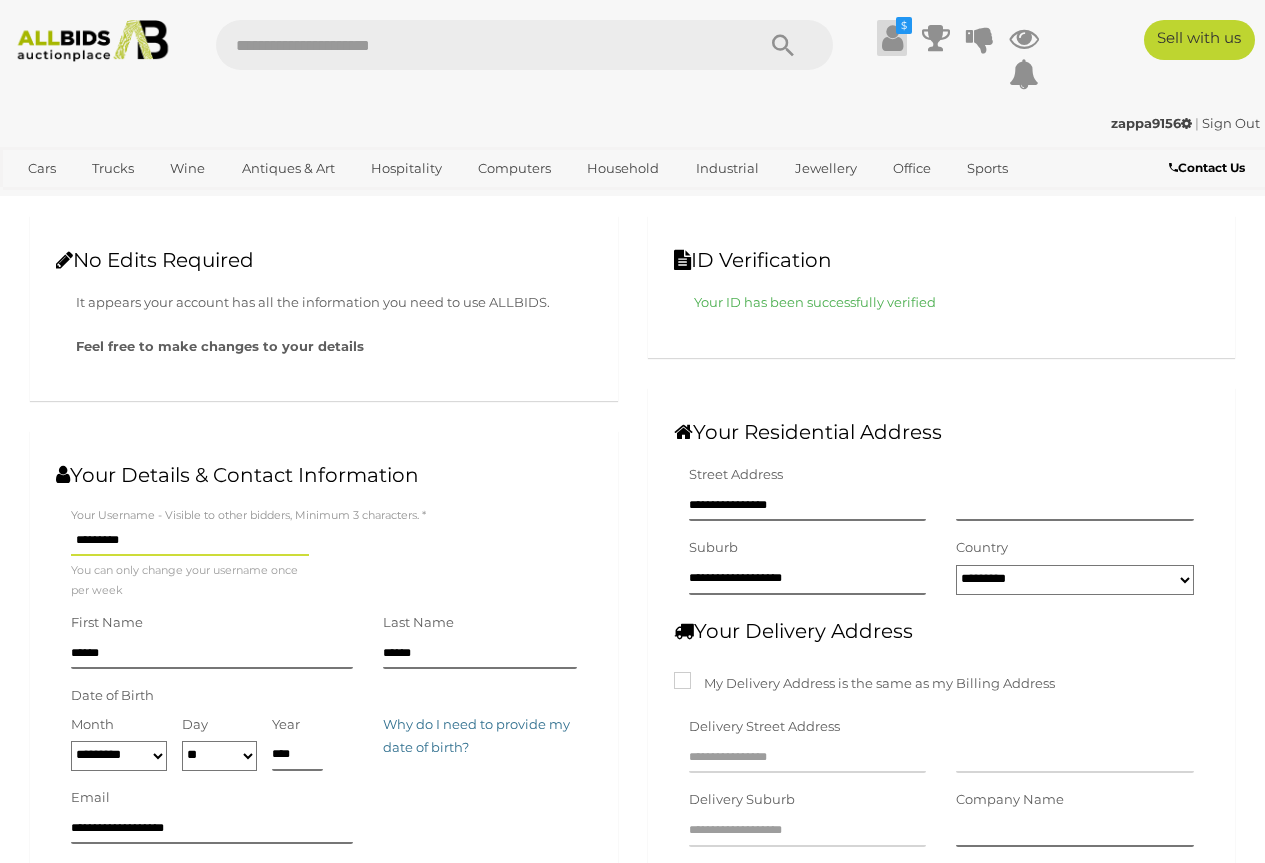 click at bounding box center (892, 38) 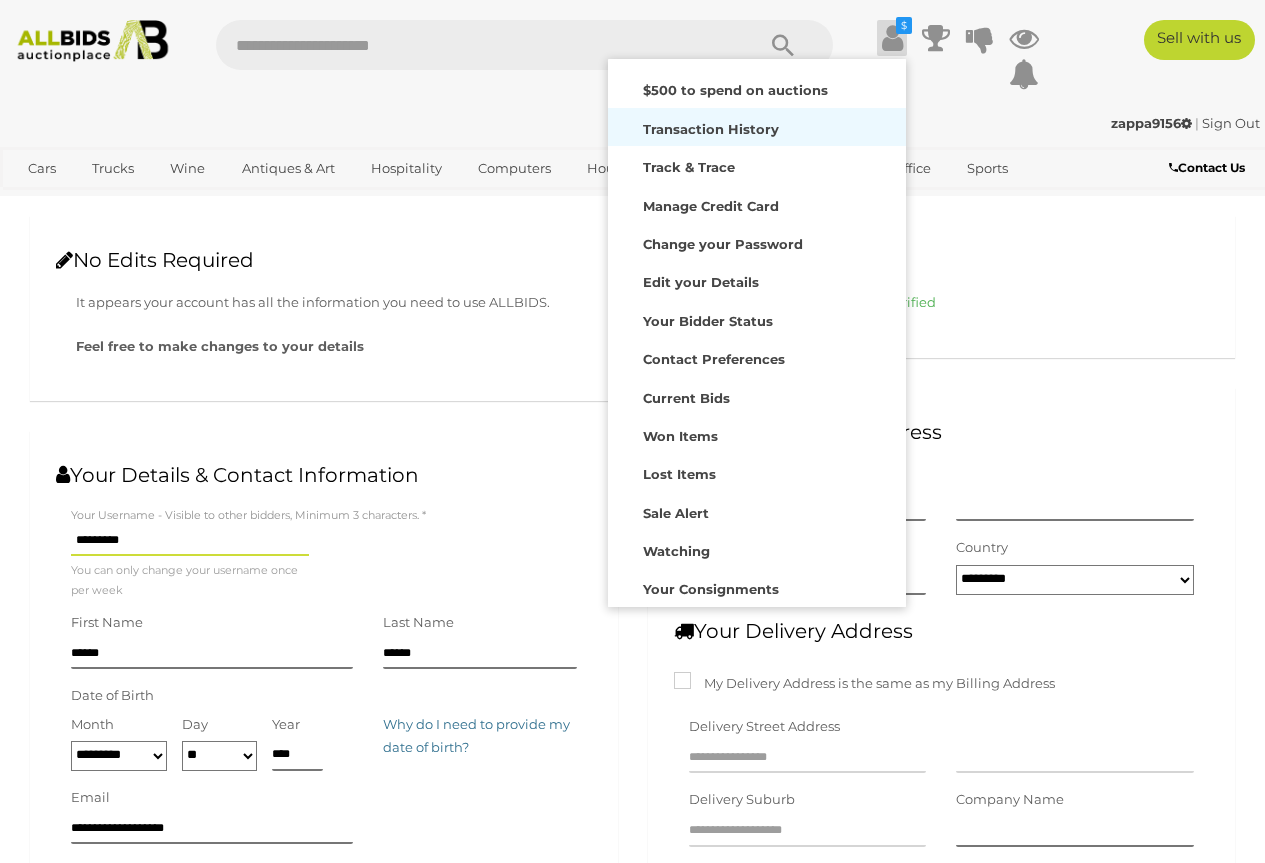 click on "Transaction History" at bounding box center (711, 129) 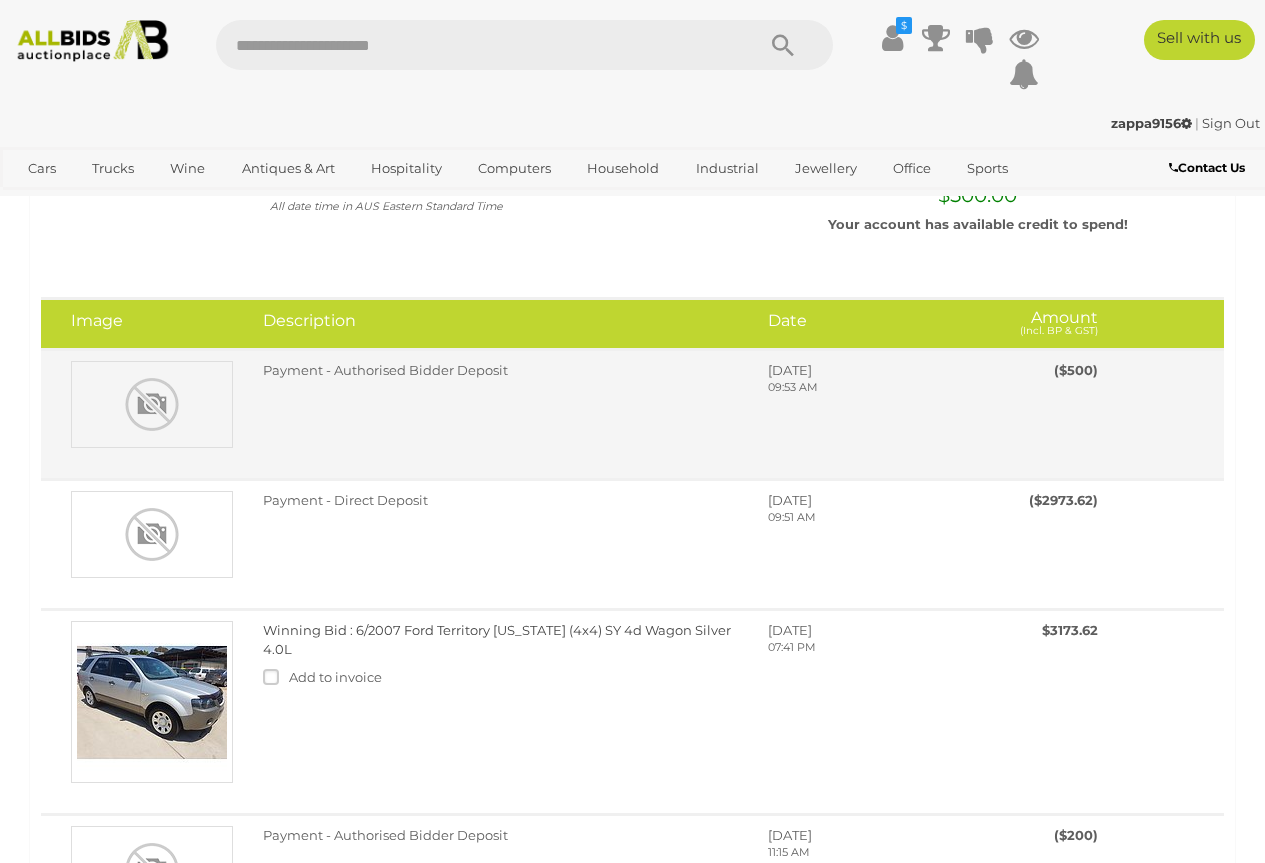 scroll, scrollTop: 0, scrollLeft: 0, axis: both 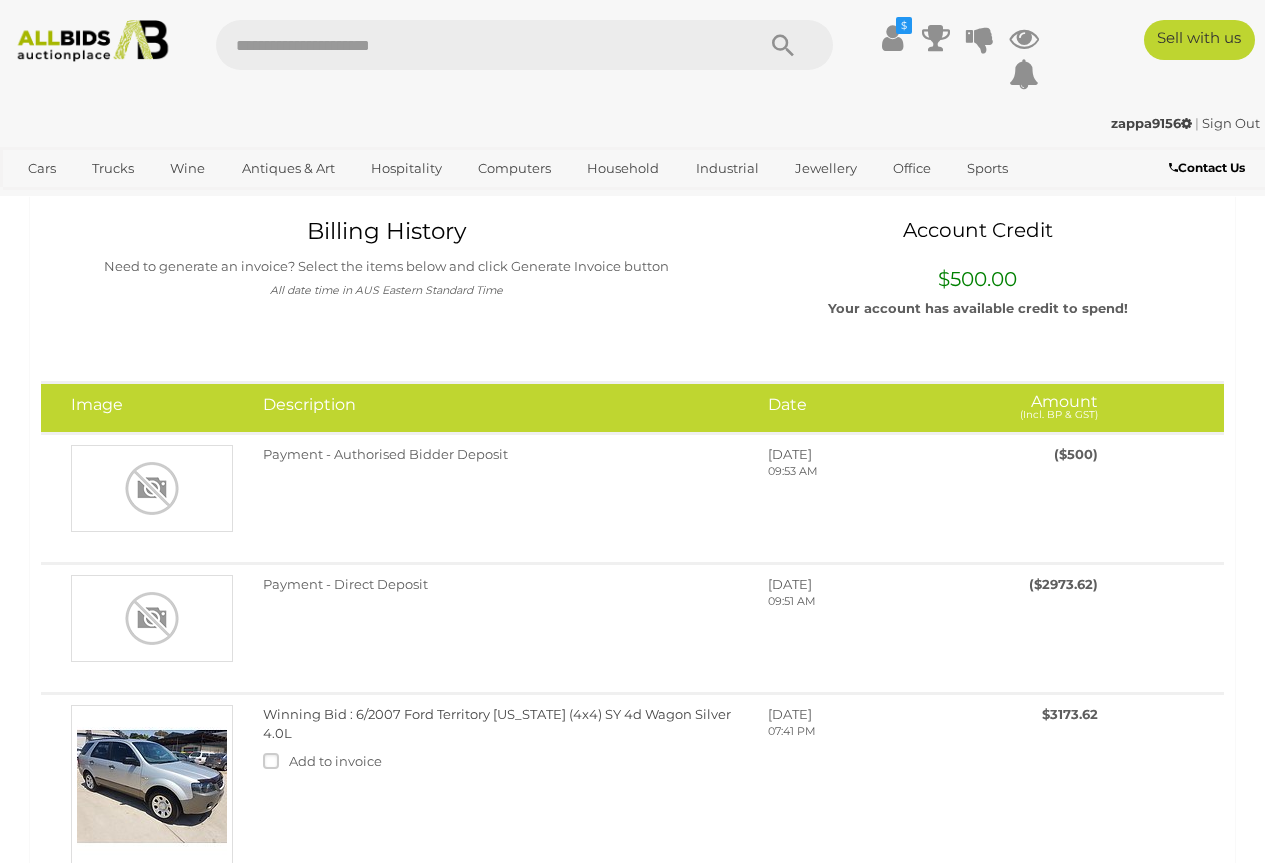 click on "zappa9156" at bounding box center [1151, 123] 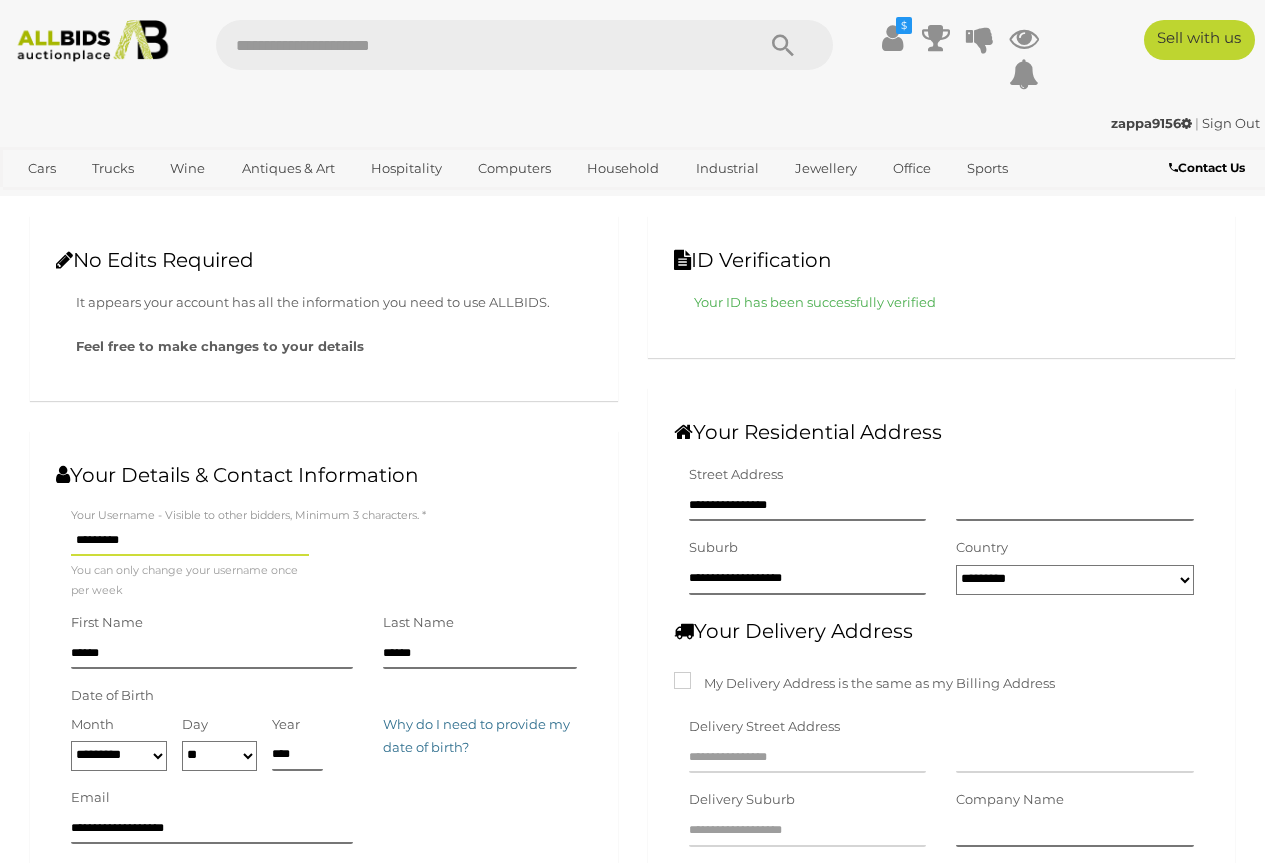 scroll, scrollTop: 0, scrollLeft: 0, axis: both 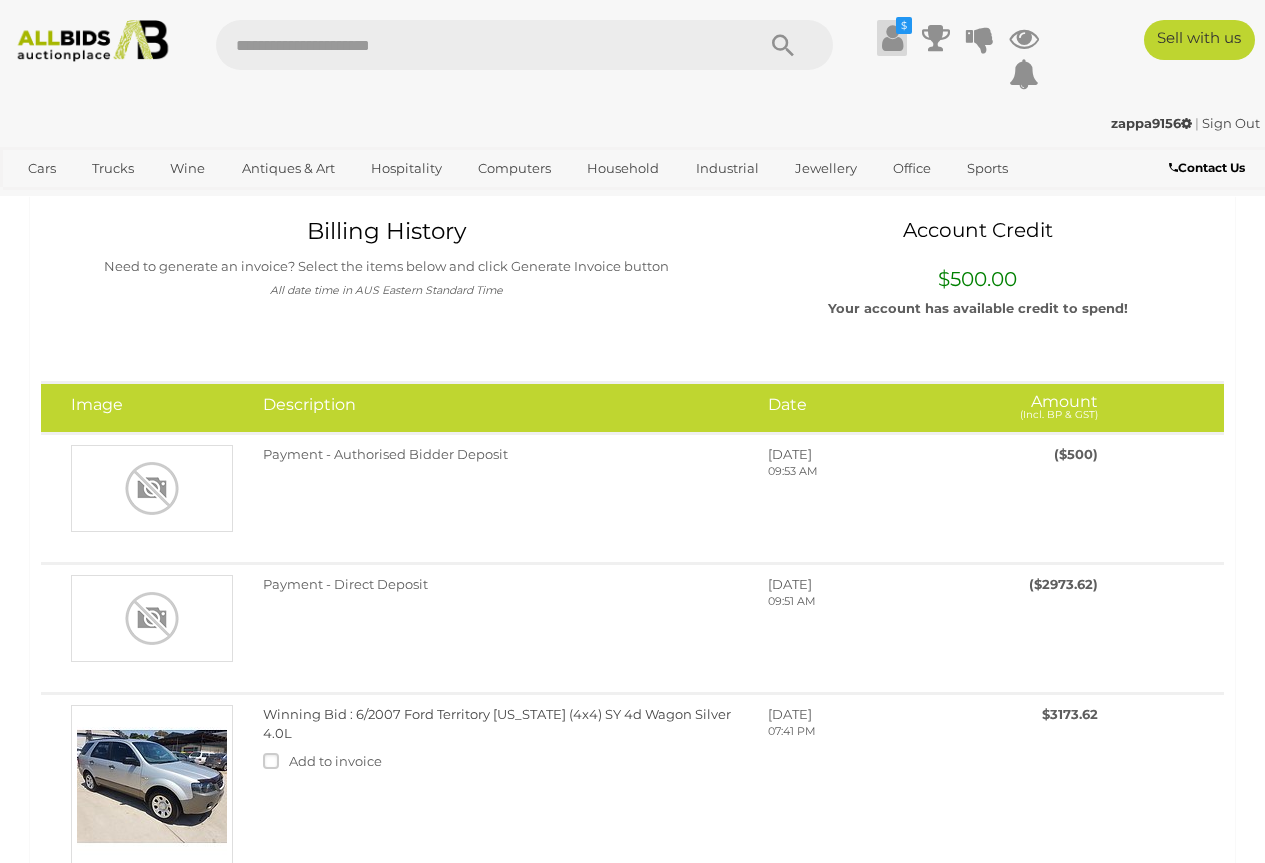 click at bounding box center [892, 38] 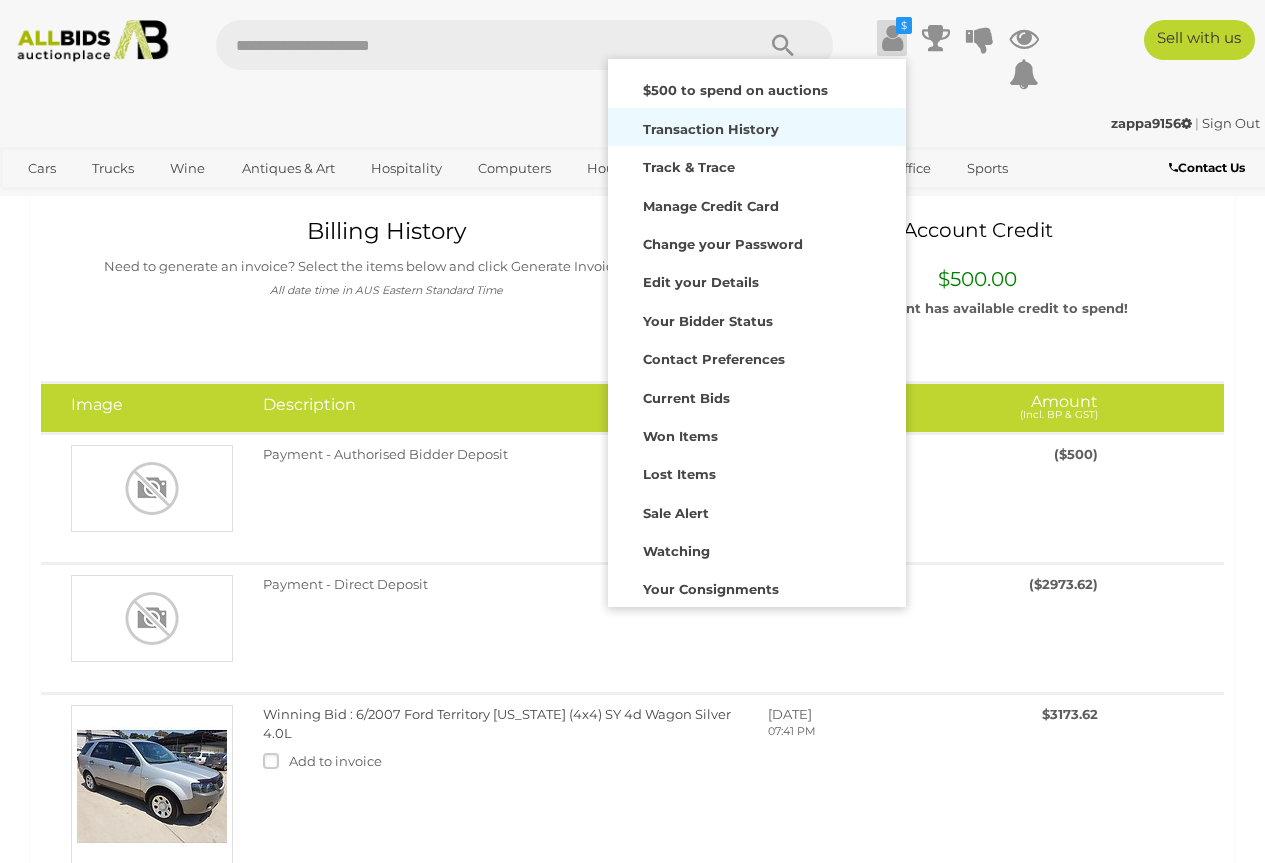 click on "Transaction History" at bounding box center (711, 129) 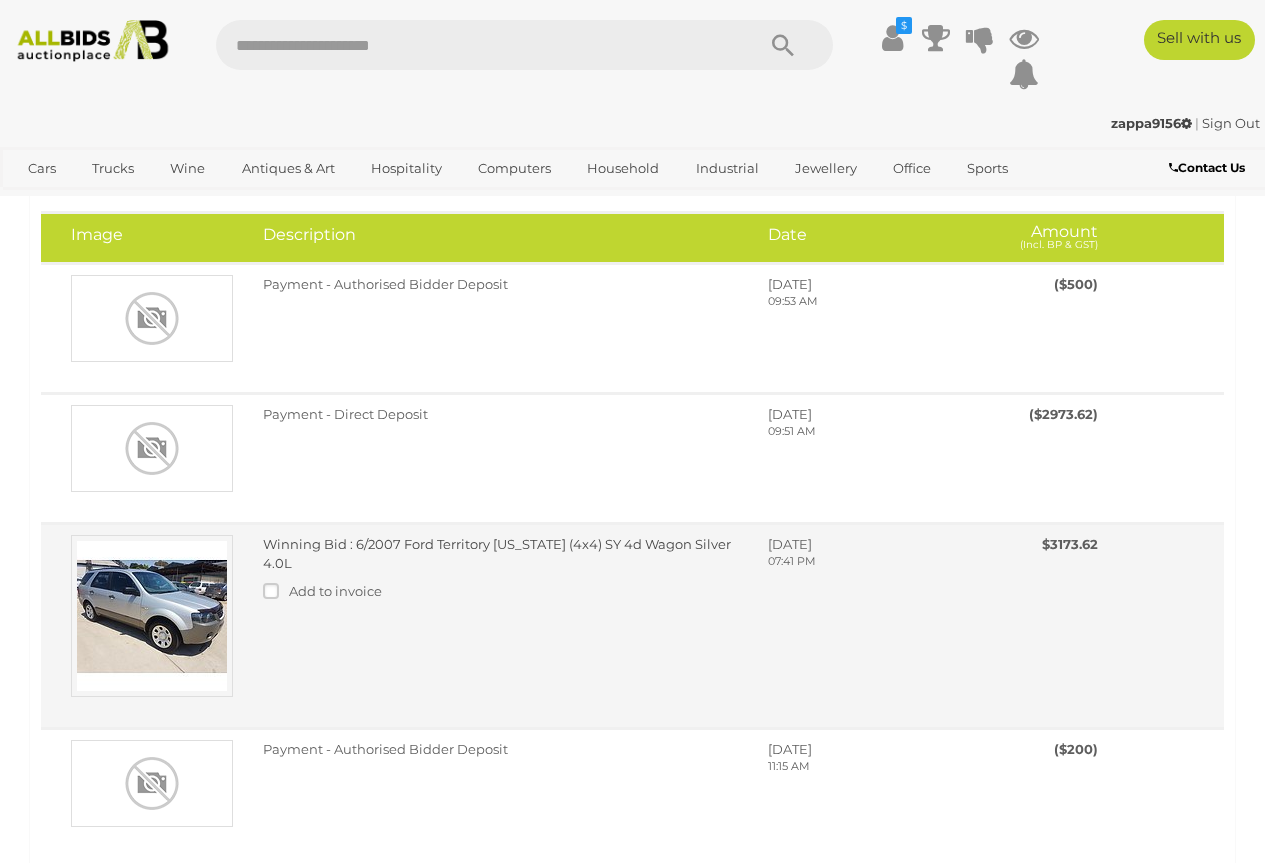 scroll, scrollTop: 0, scrollLeft: 0, axis: both 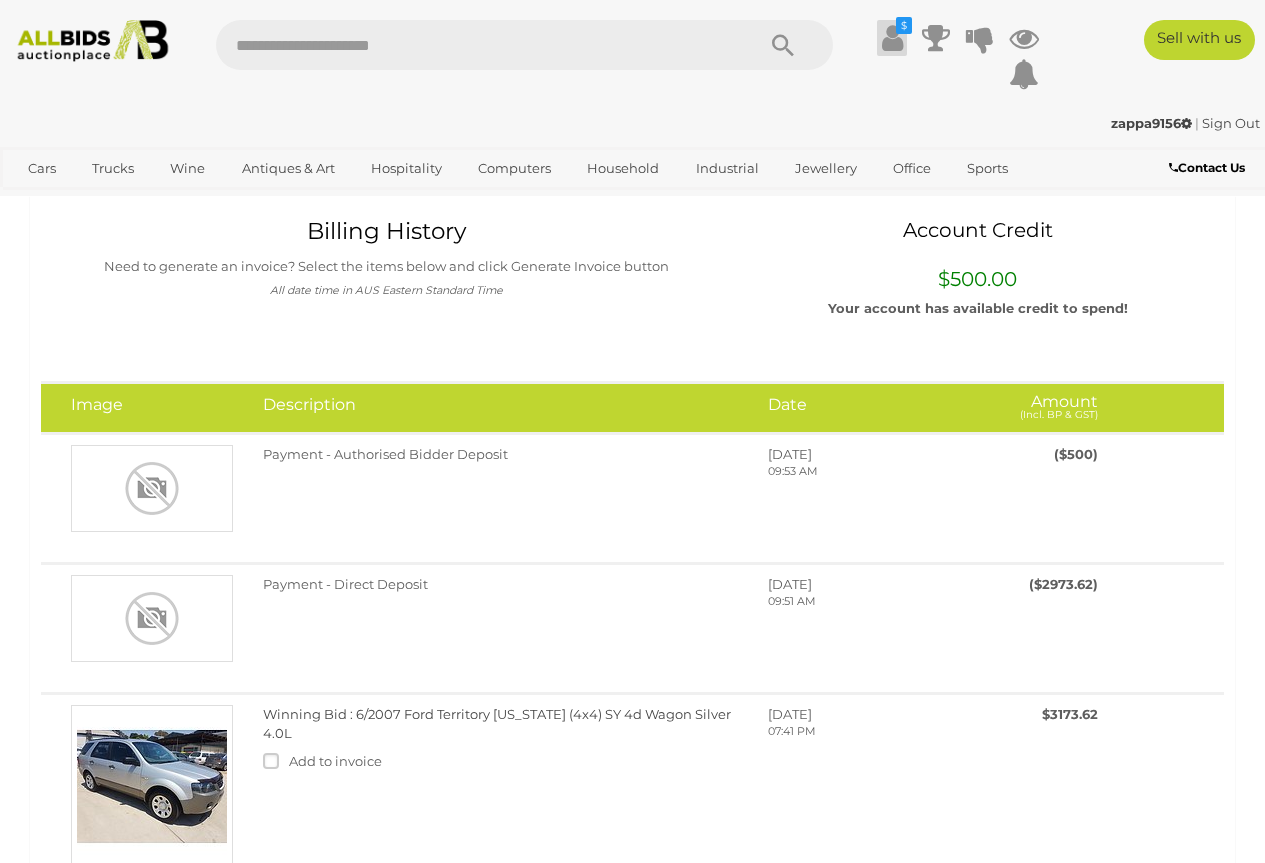 click at bounding box center [892, 38] 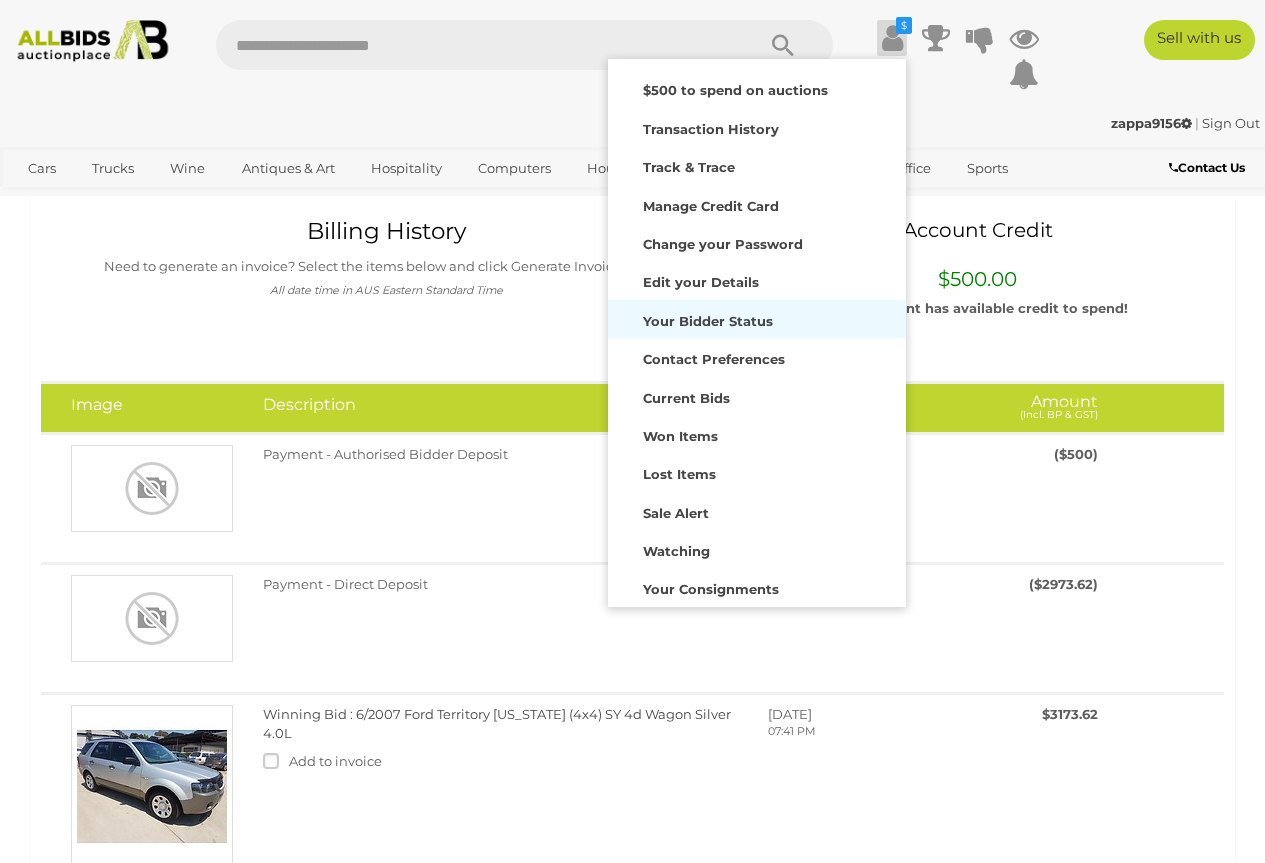 click on "Your Bidder Status" at bounding box center (708, 321) 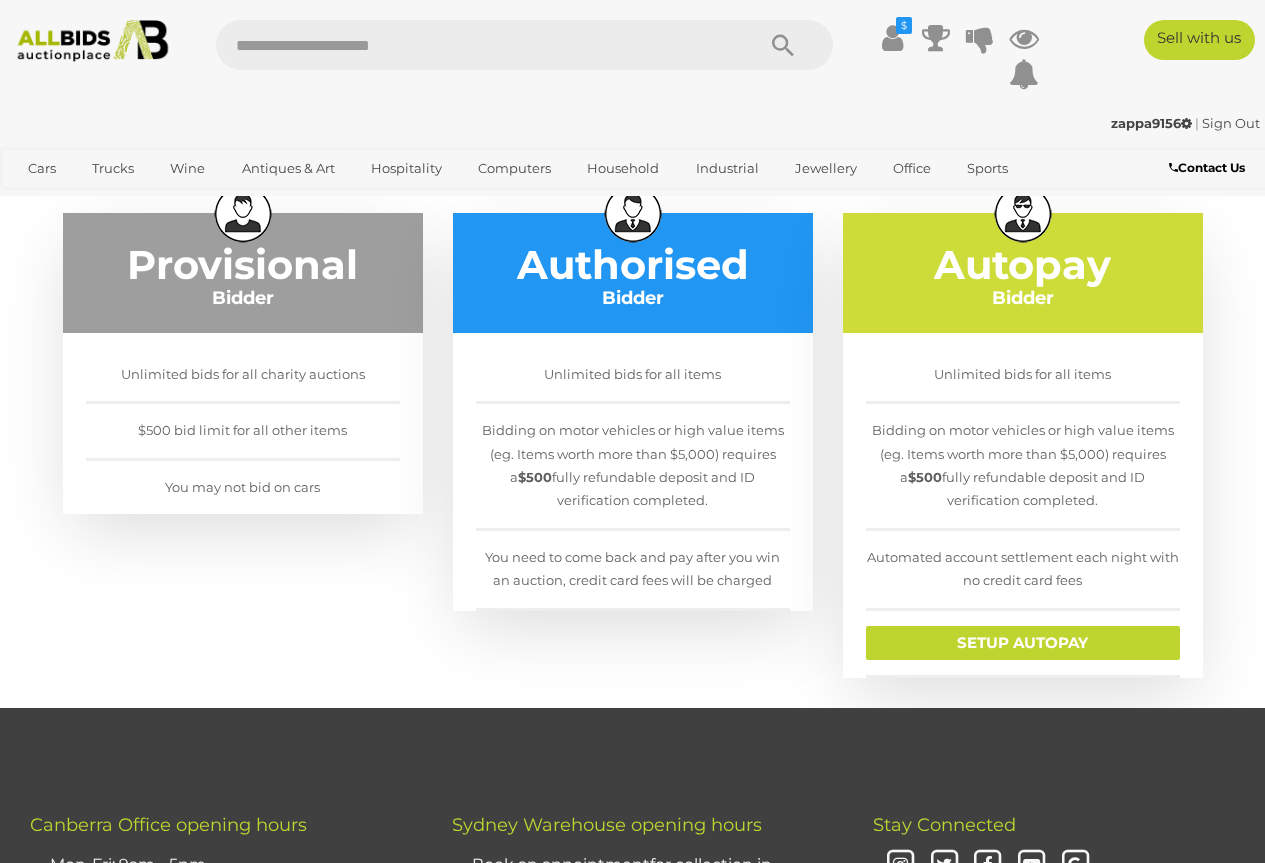 scroll, scrollTop: 0, scrollLeft: 0, axis: both 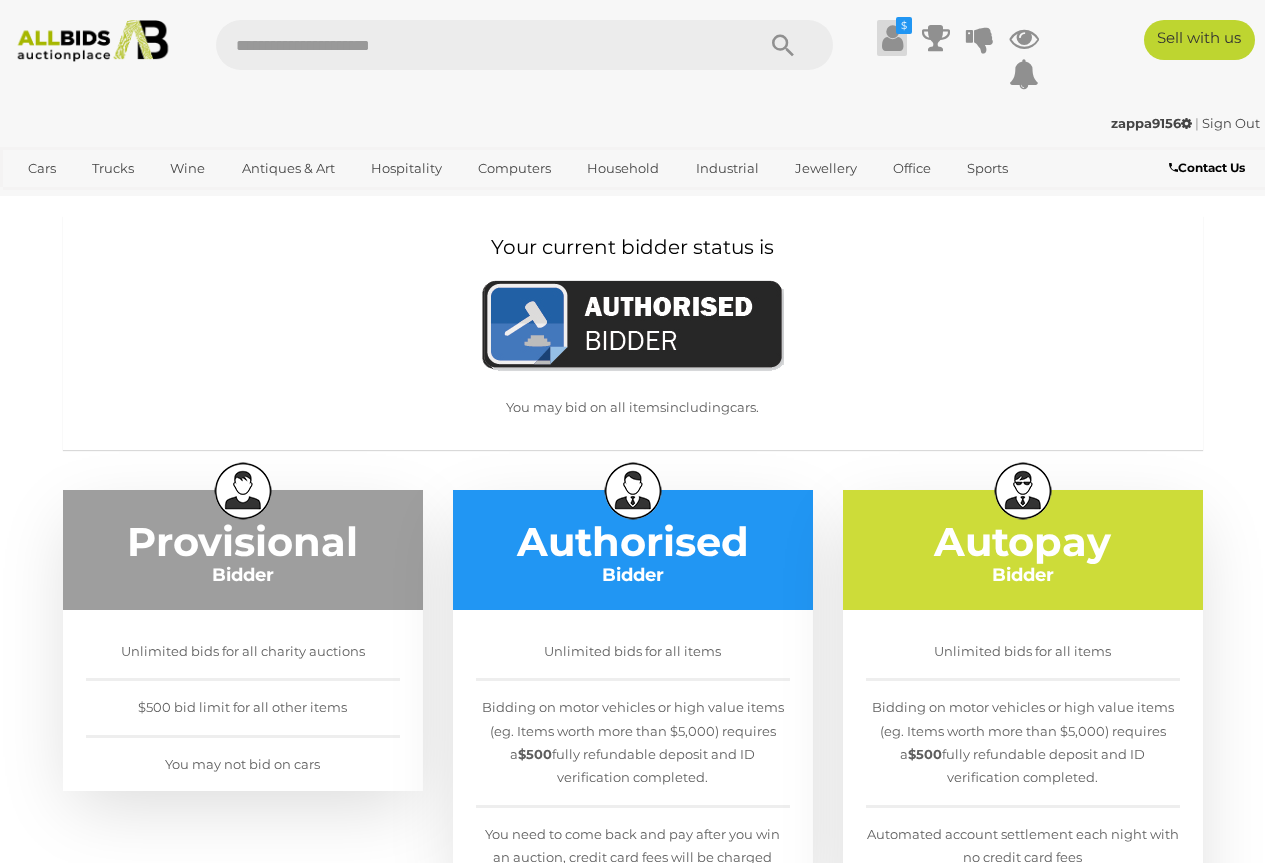 click at bounding box center [892, 38] 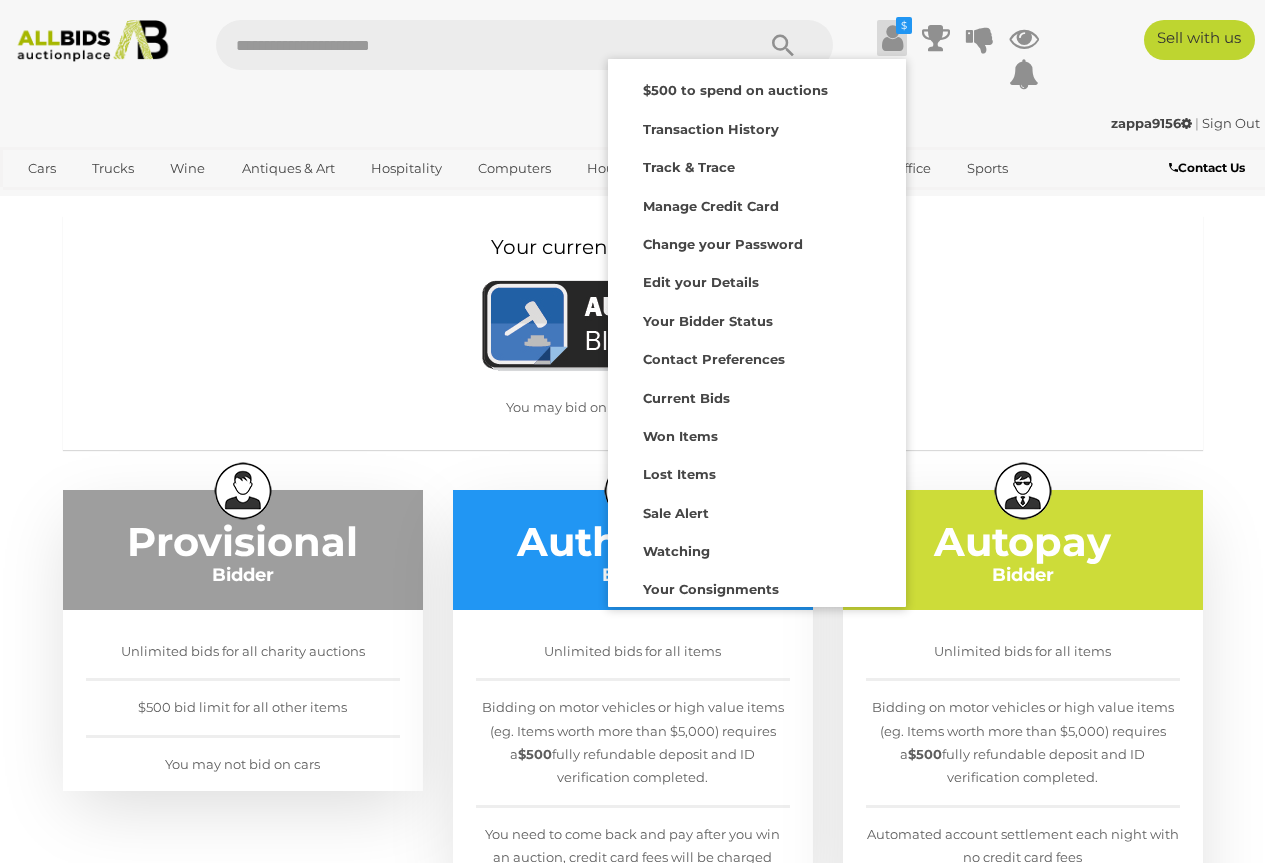 click on "Your current bidder status is" at bounding box center [633, 247] 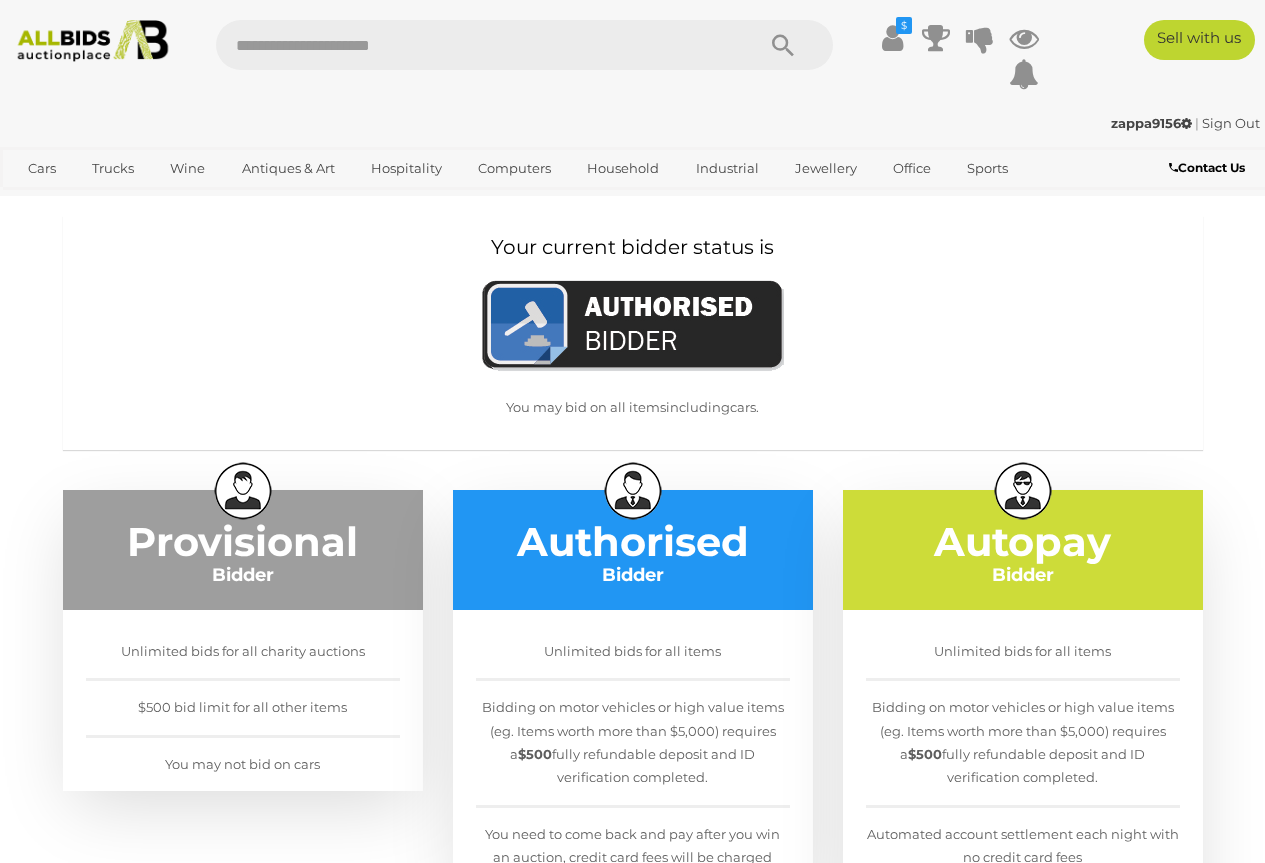click on "zappa9156" at bounding box center [1151, 123] 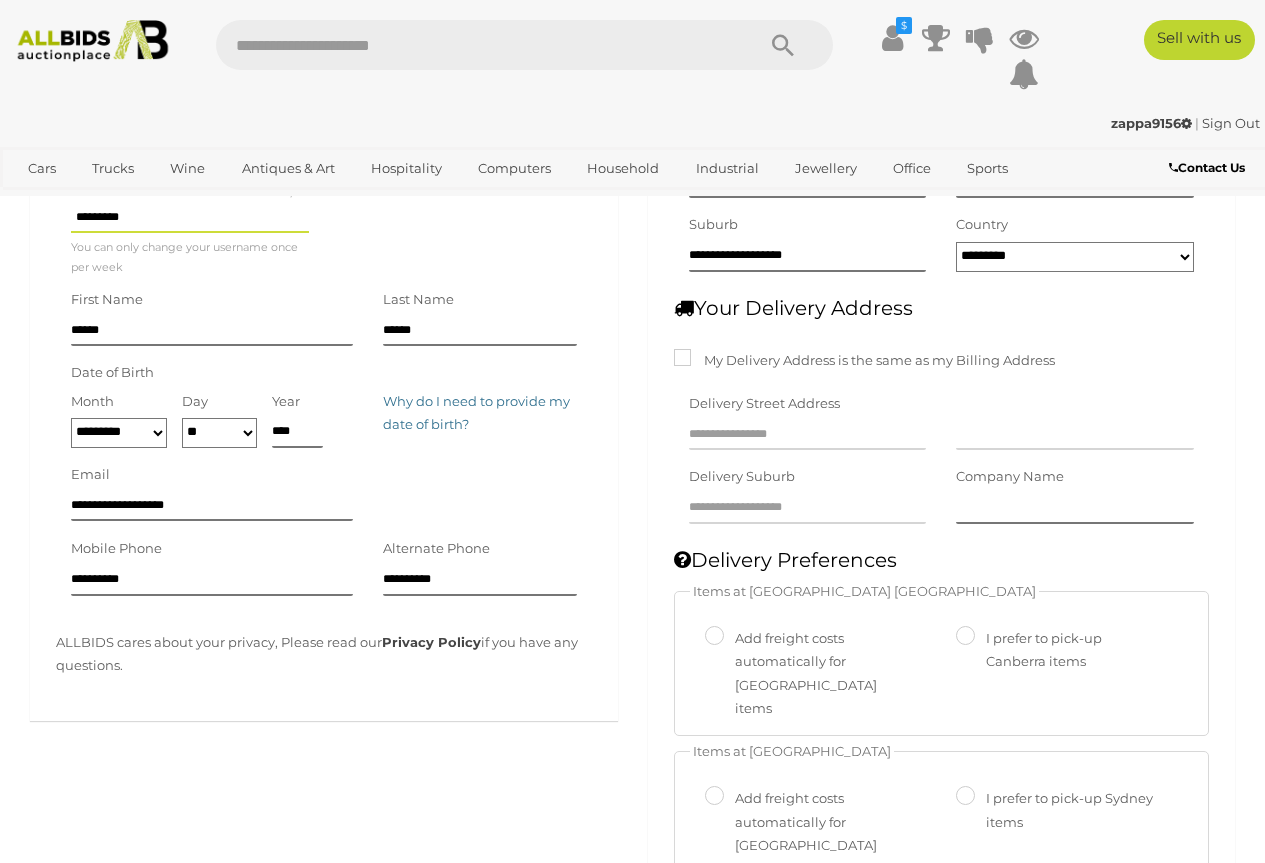 scroll, scrollTop: 0, scrollLeft: 0, axis: both 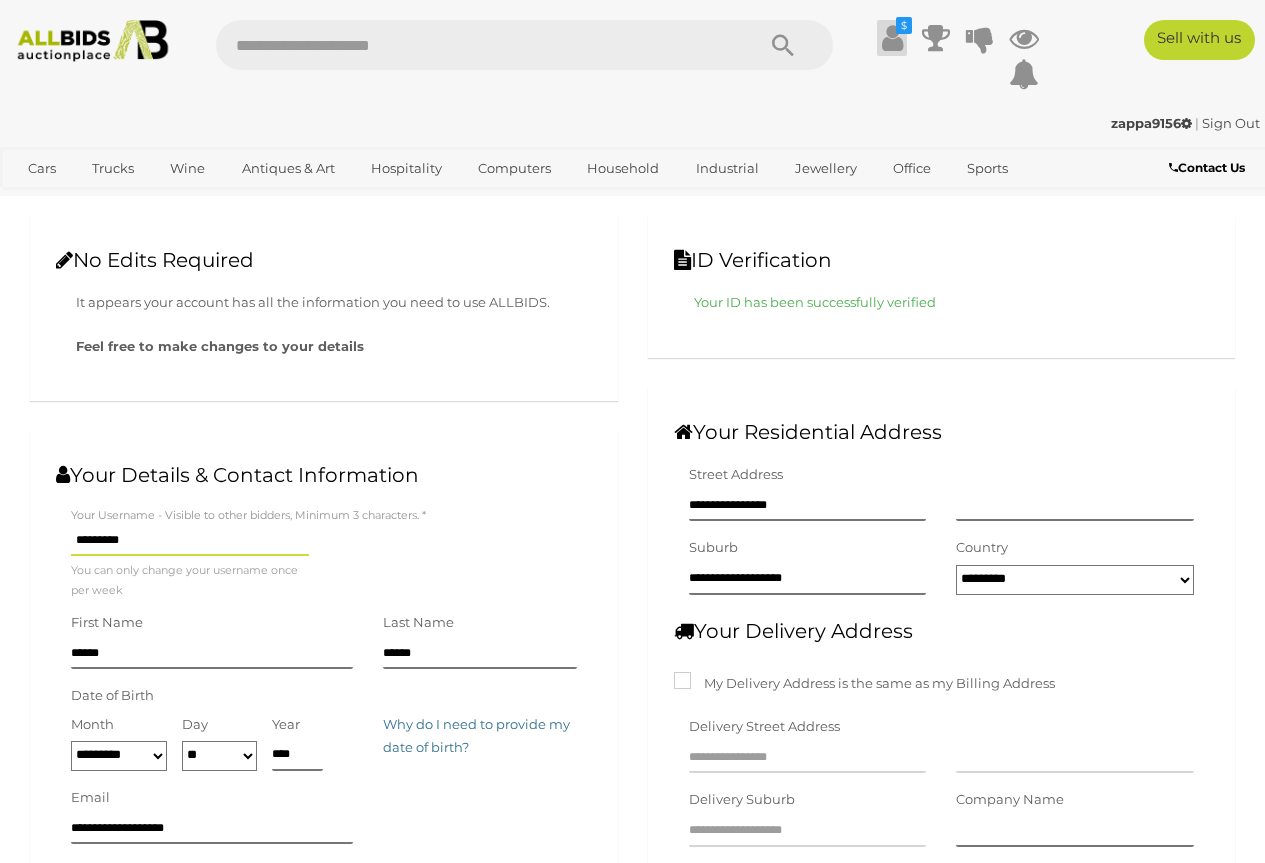 click at bounding box center (892, 38) 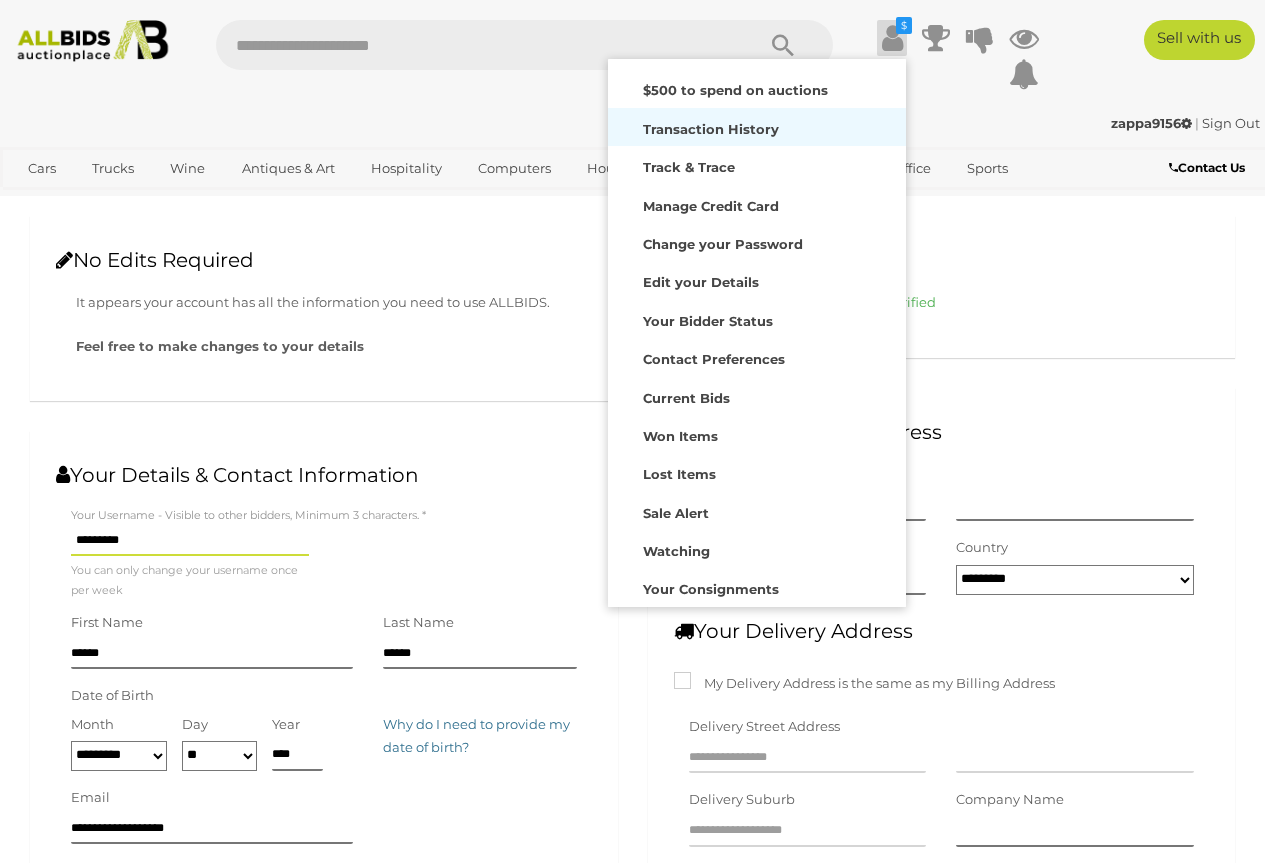 click on "Transaction History" at bounding box center [711, 129] 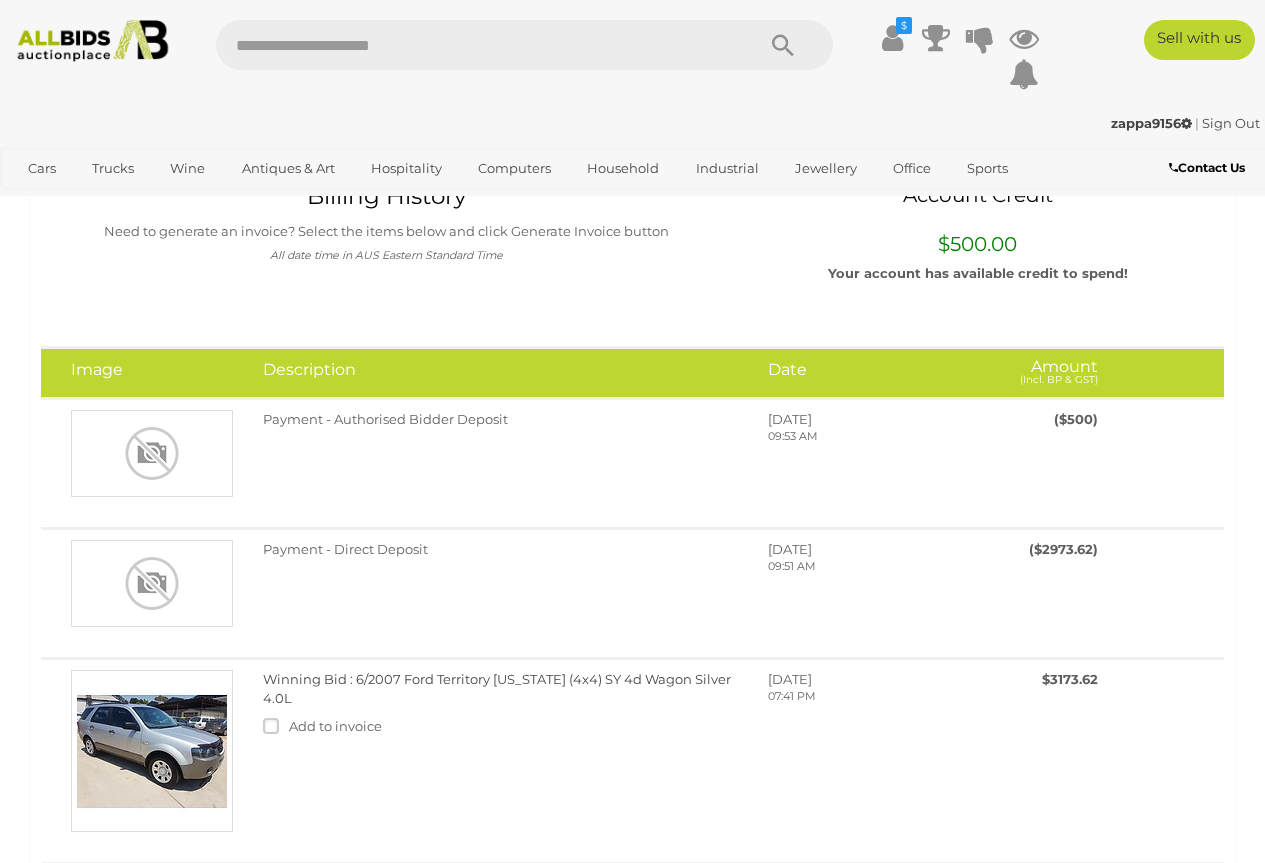scroll, scrollTop: 0, scrollLeft: 0, axis: both 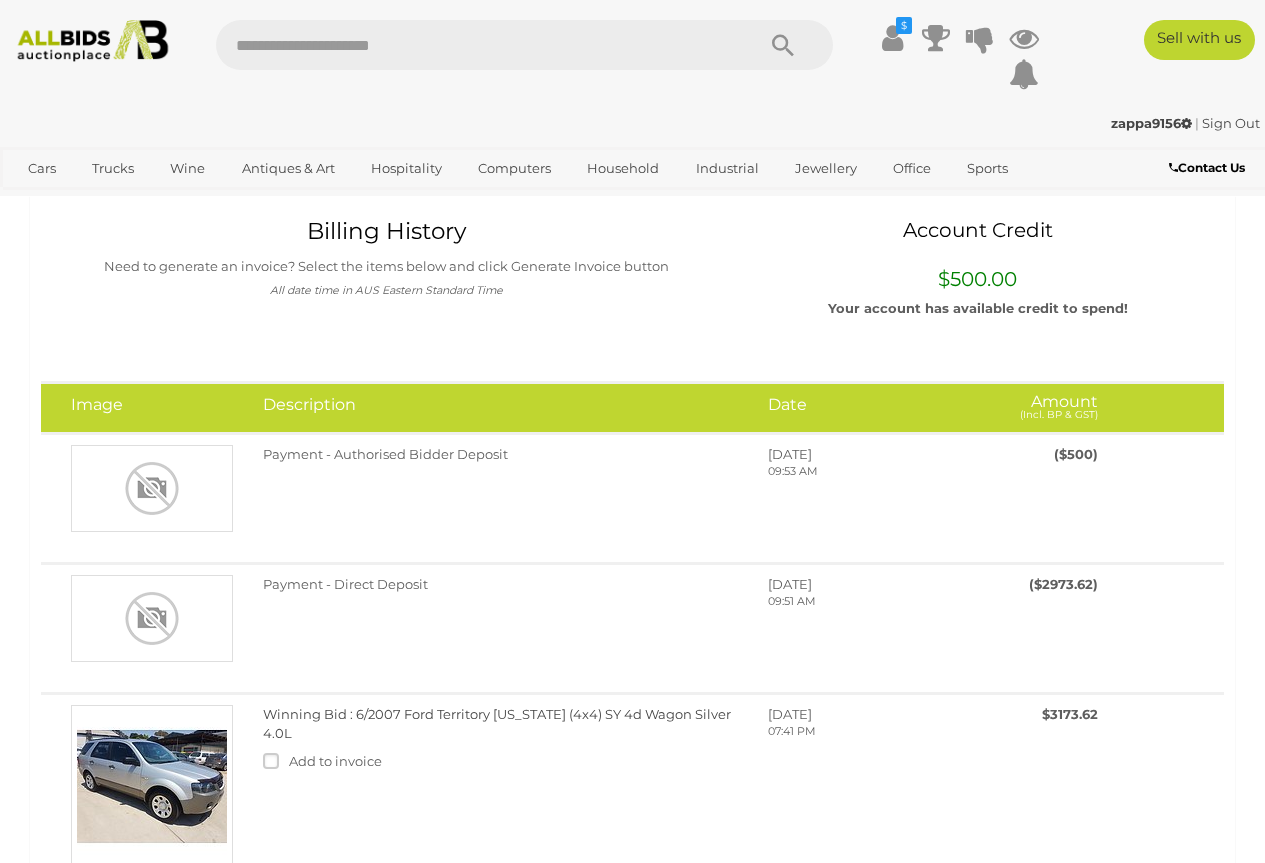 click on "Contact Us" at bounding box center (1207, 167) 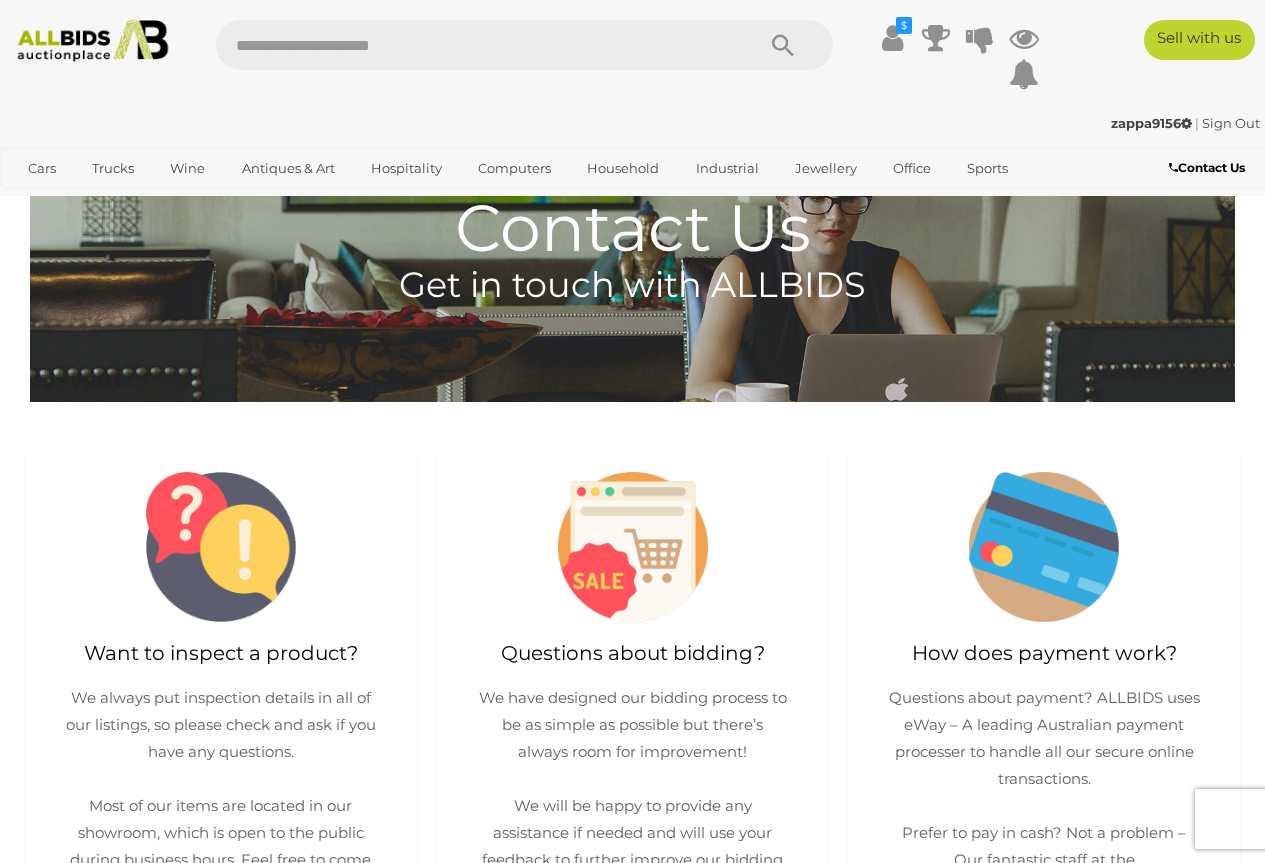 scroll, scrollTop: 0, scrollLeft: 0, axis: both 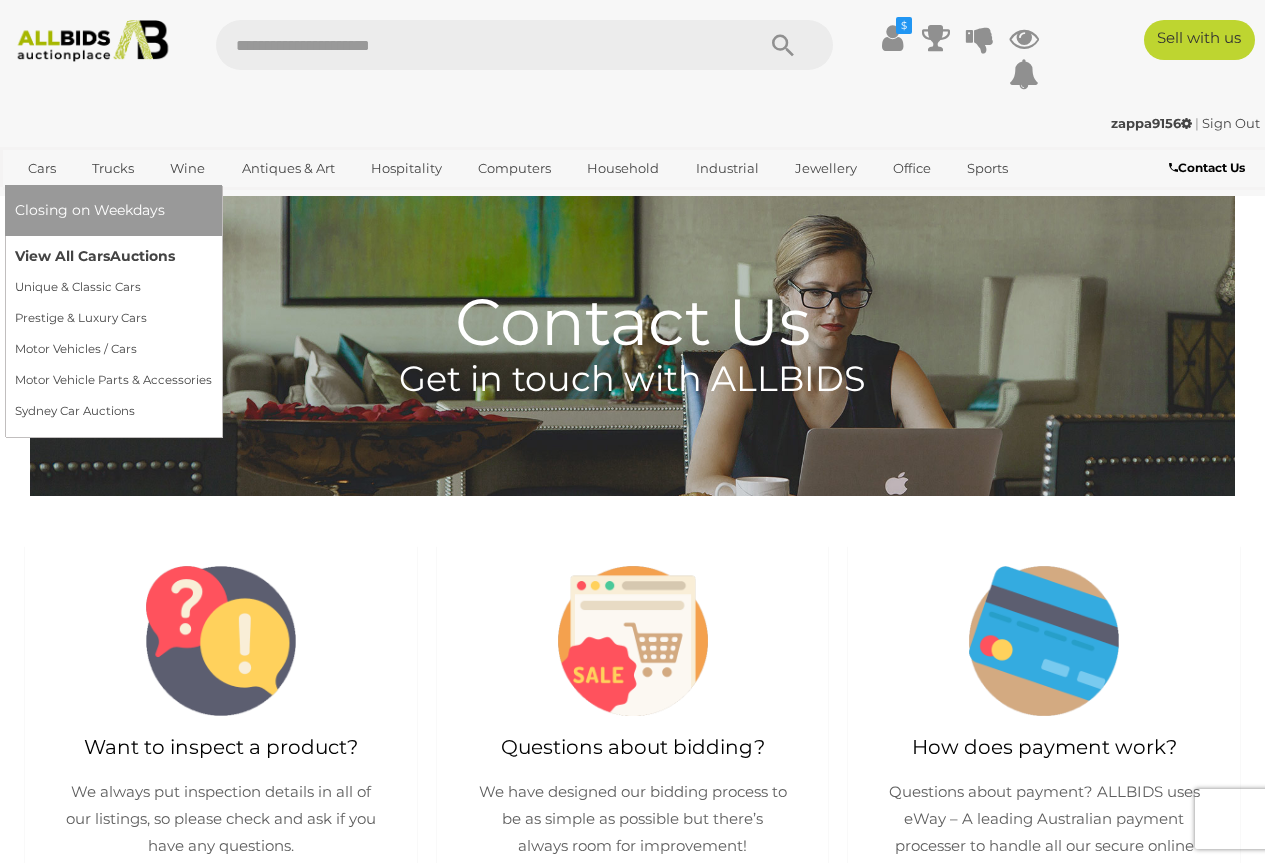drag, startPoint x: 59, startPoint y: 259, endPoint x: 188, endPoint y: 302, distance: 135.97794 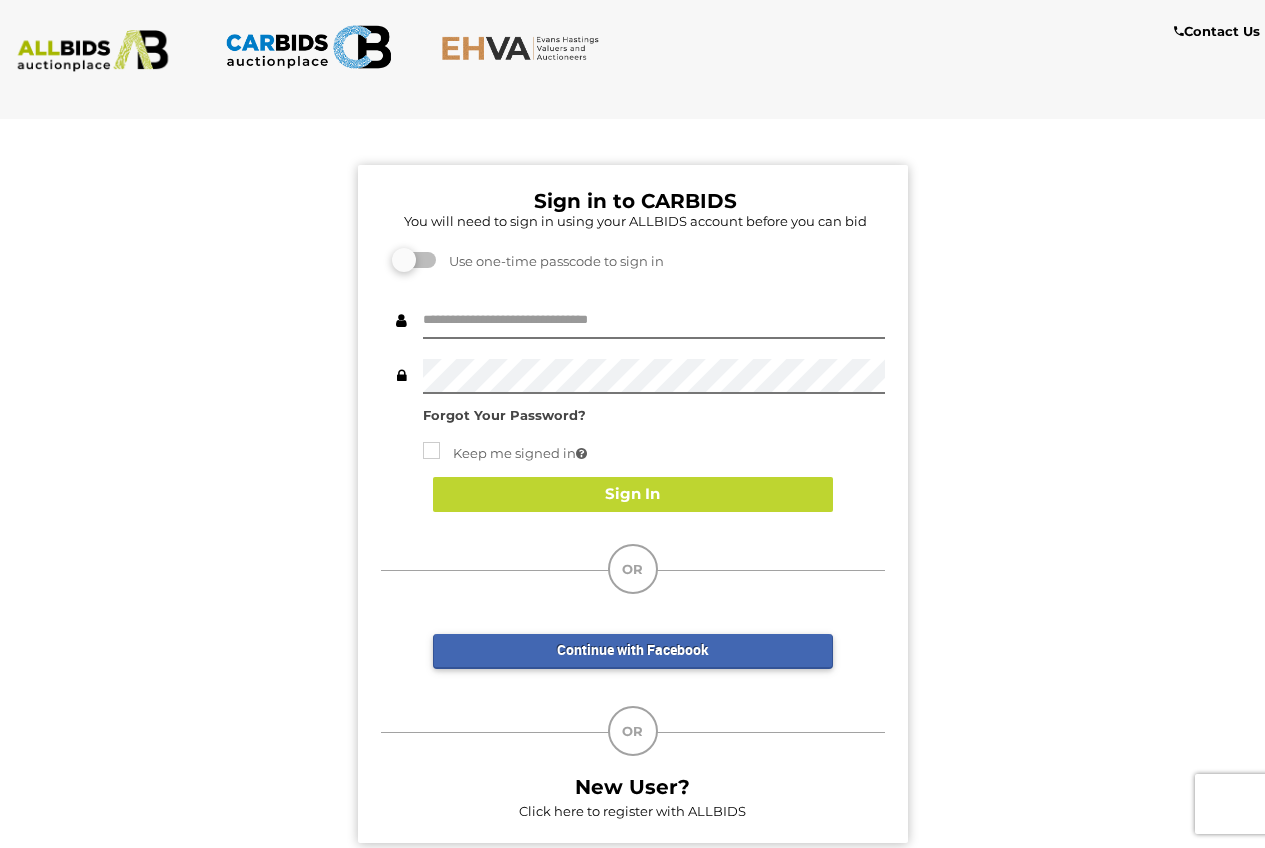 scroll, scrollTop: 0, scrollLeft: 0, axis: both 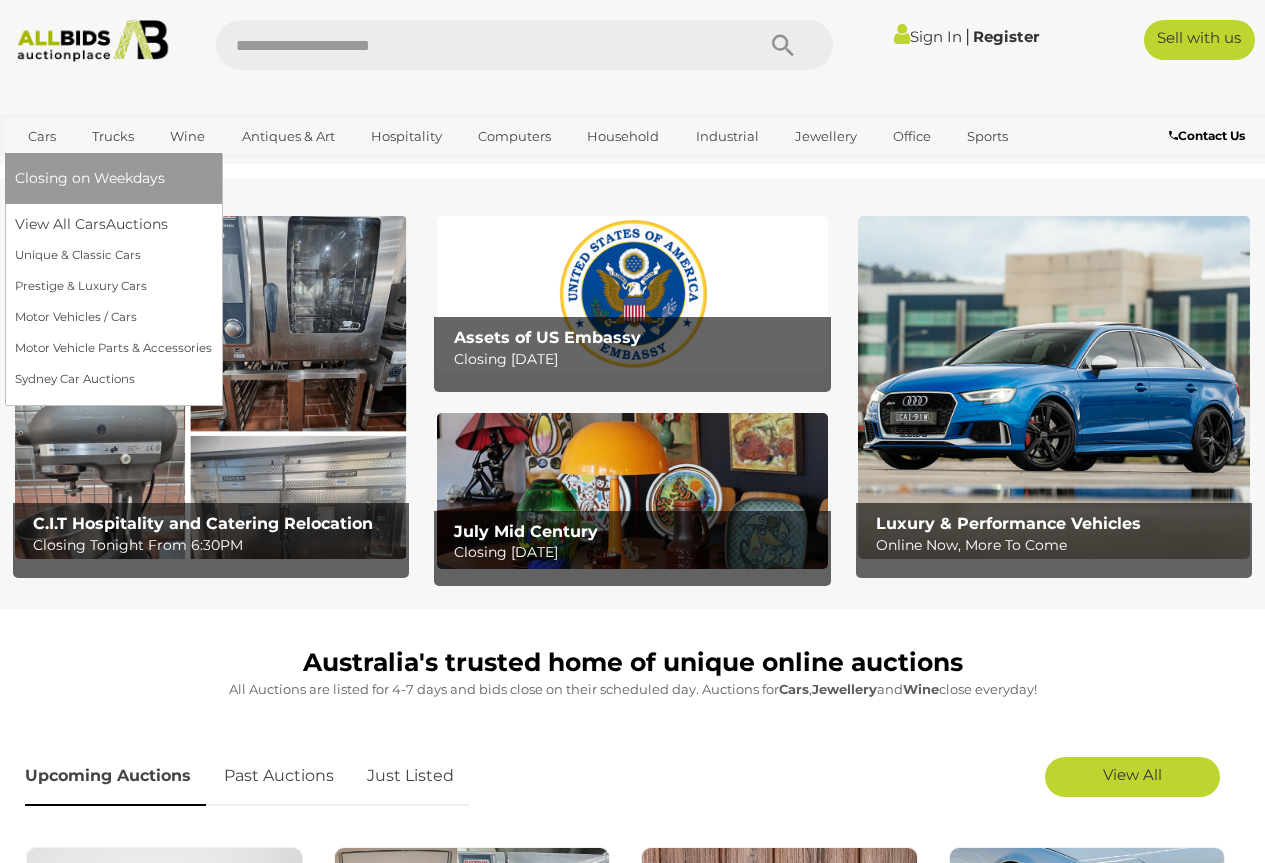 click on "Cars" at bounding box center [42, 136] 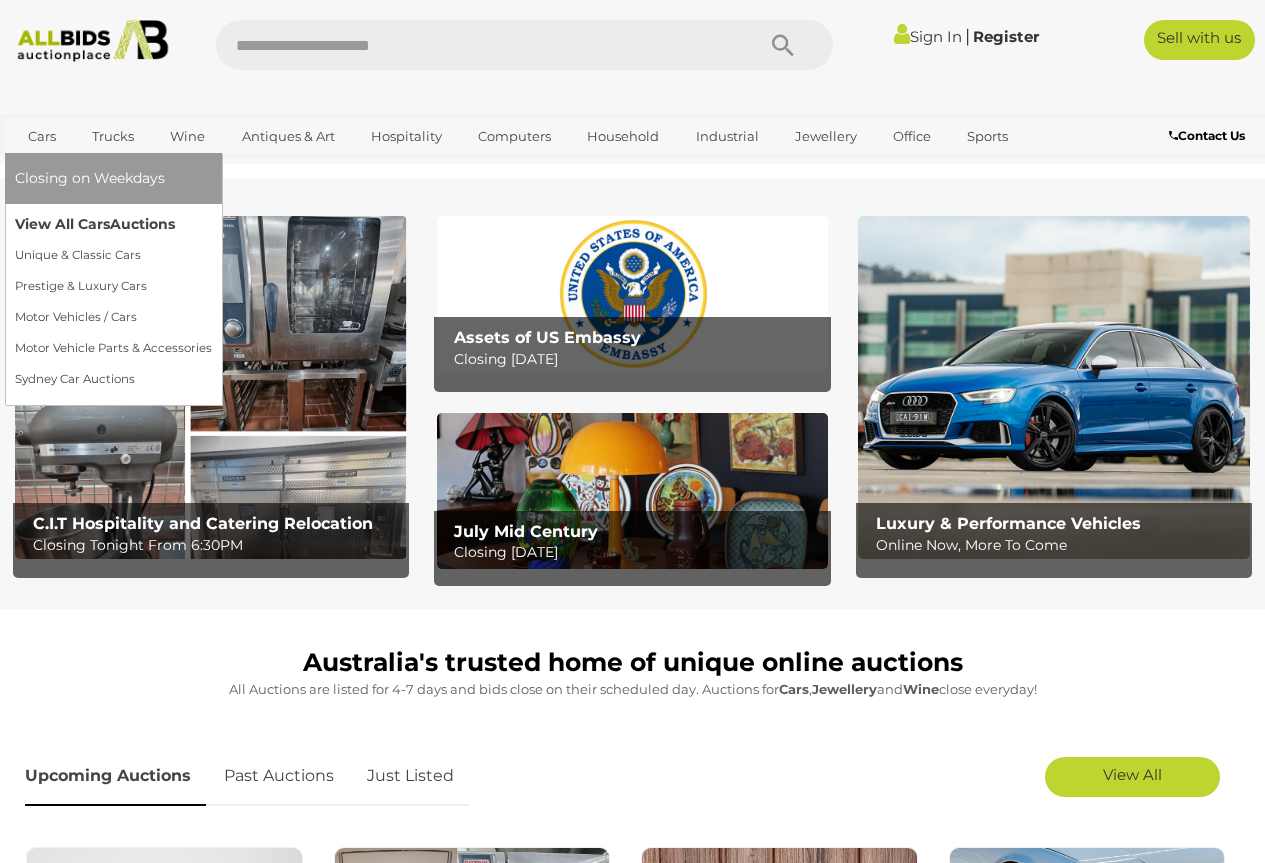 click on "View All Cars  Auctions" at bounding box center [113, 224] 